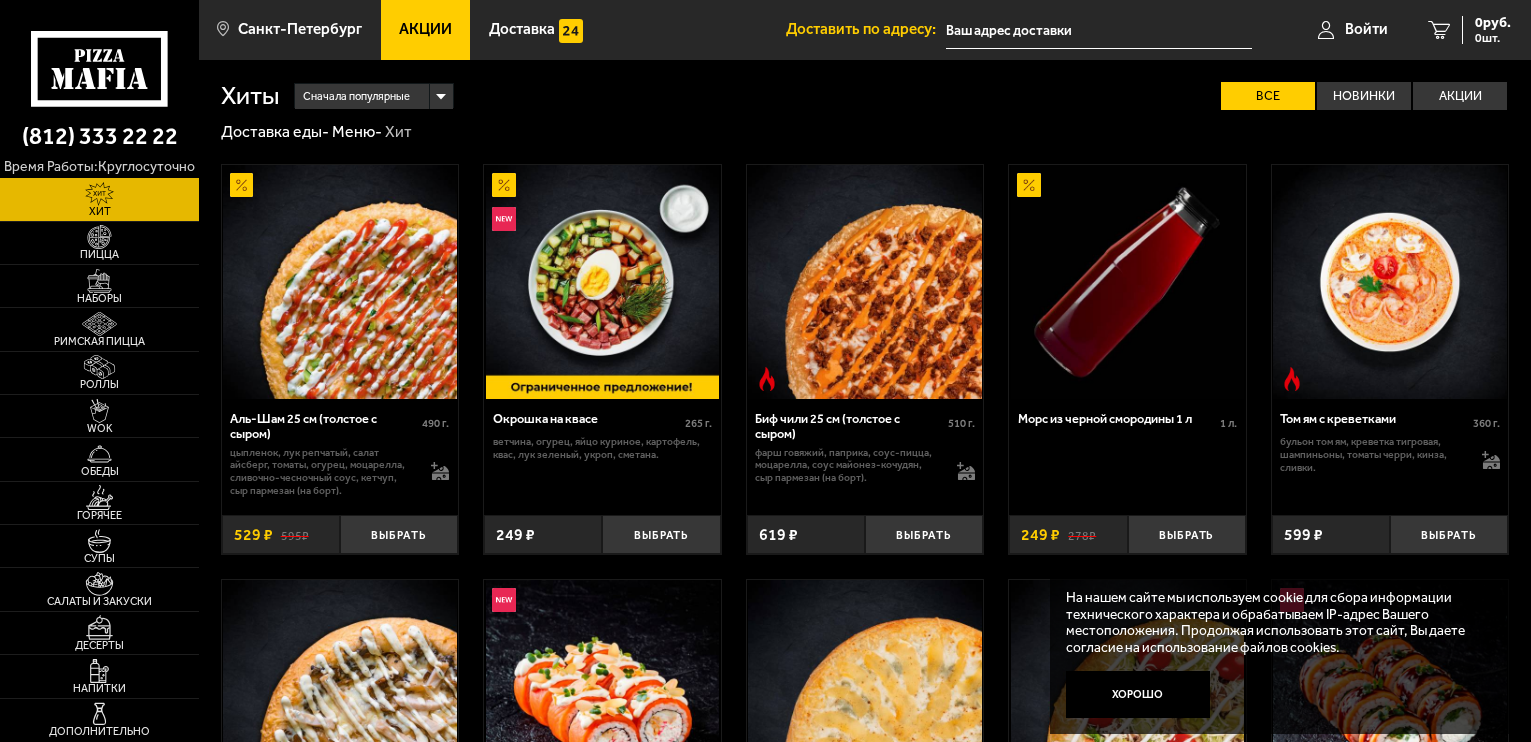 scroll, scrollTop: 0, scrollLeft: 0, axis: both 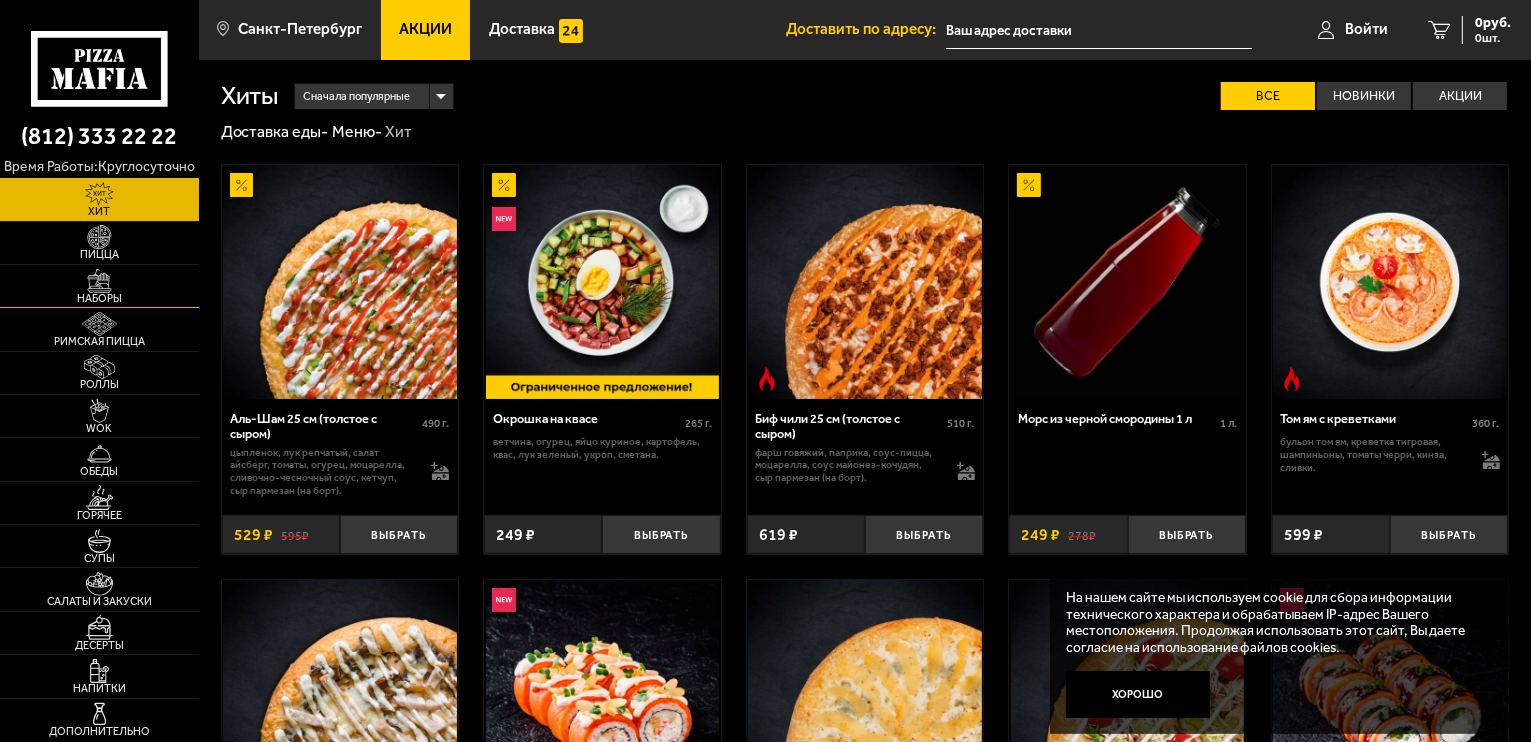 click at bounding box center (99, 281) 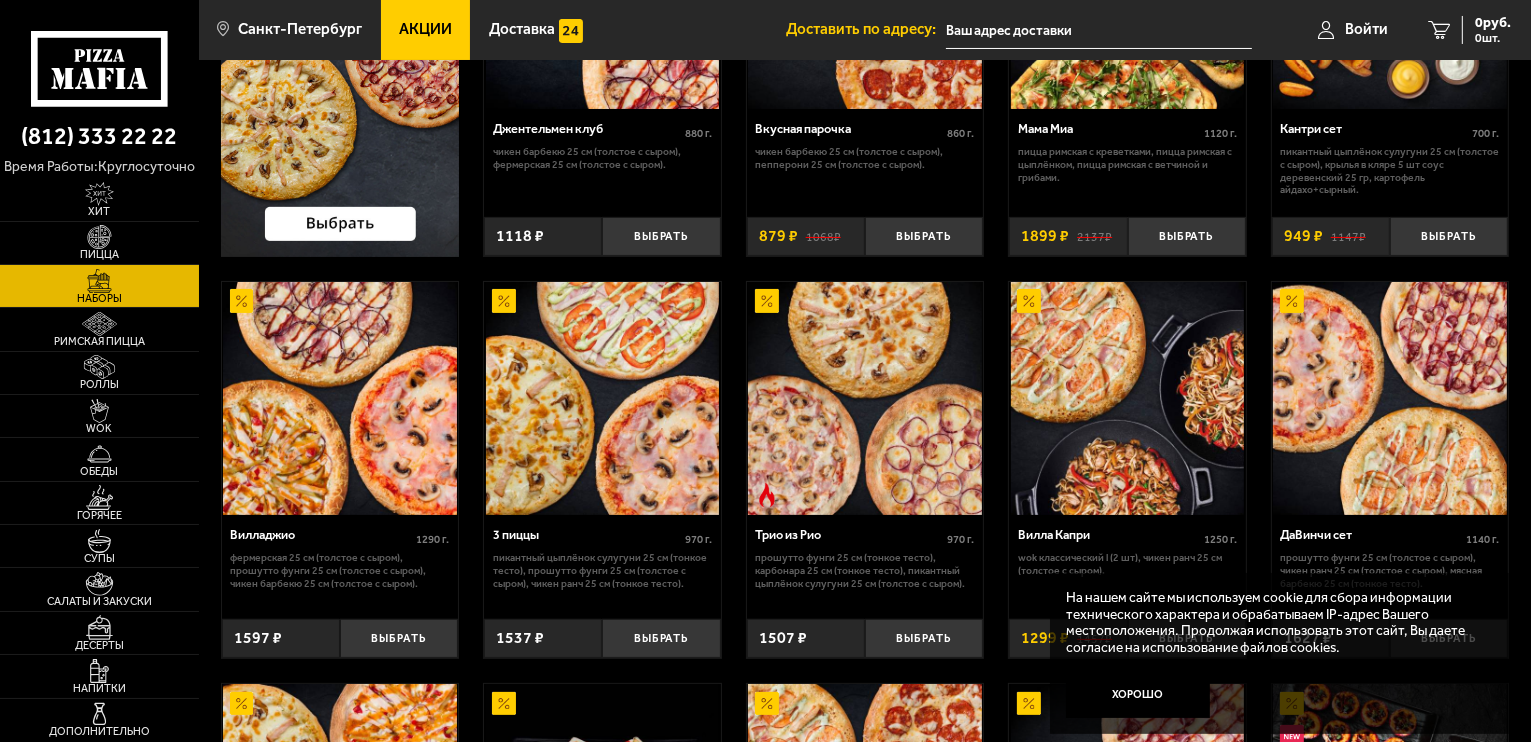 scroll, scrollTop: 114, scrollLeft: 0, axis: vertical 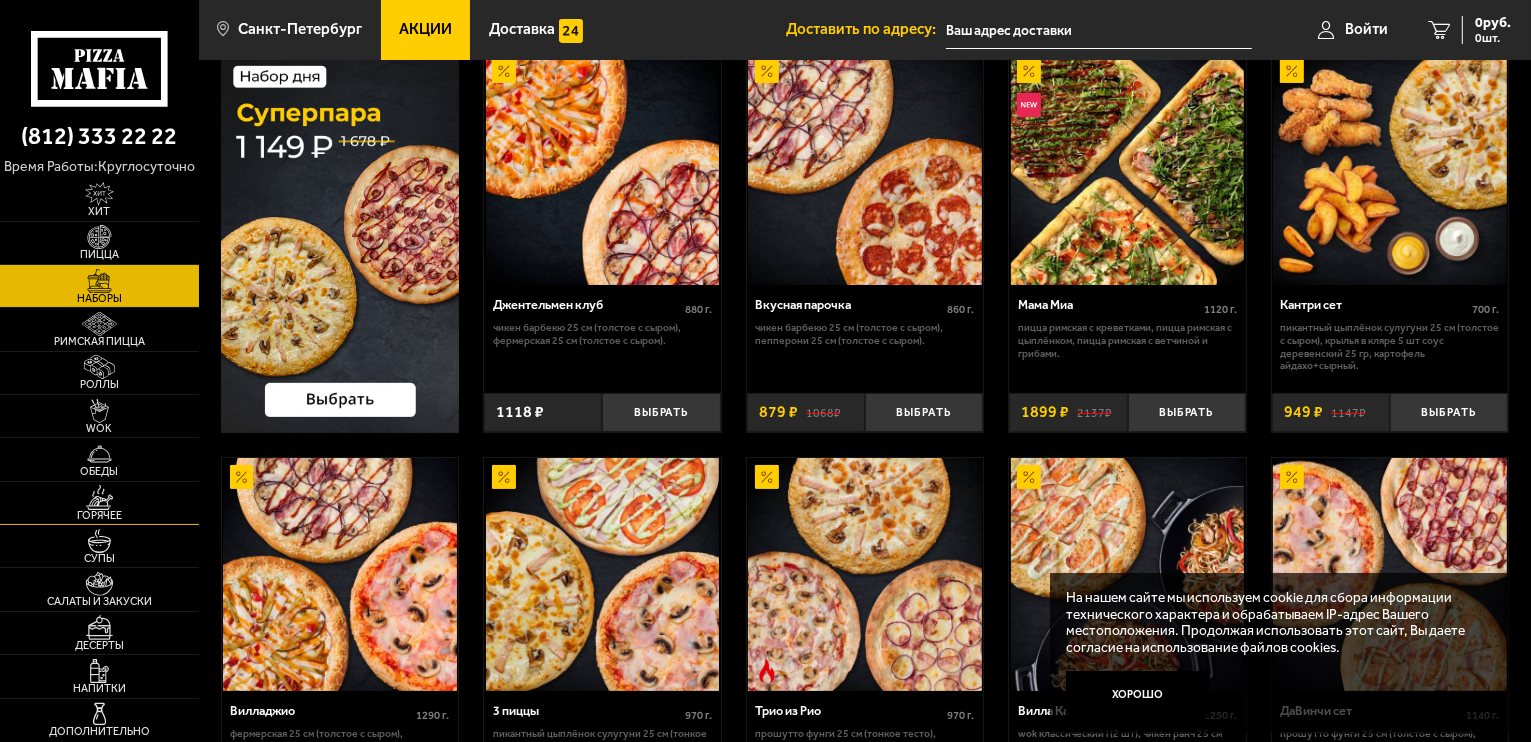 click at bounding box center (99, 497) 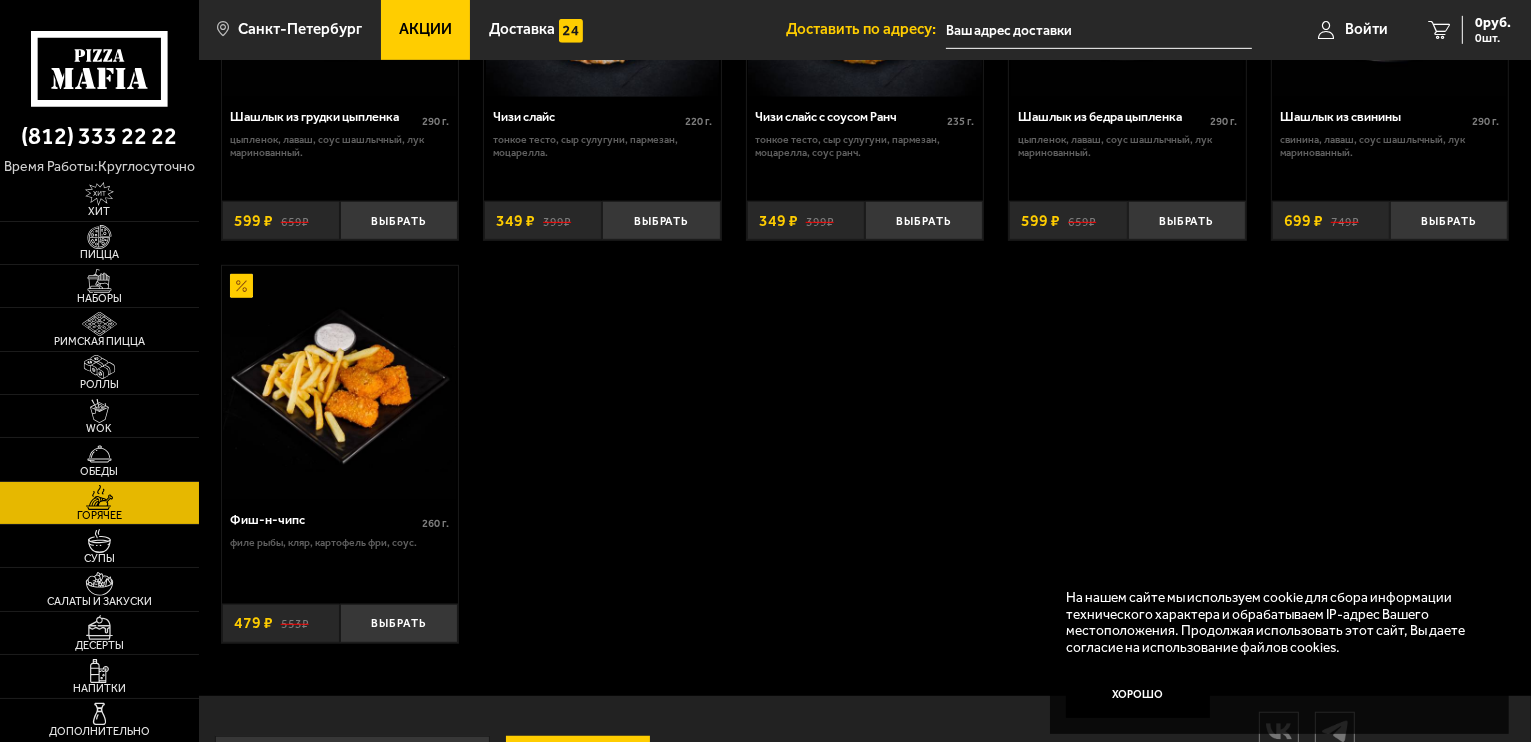 scroll, scrollTop: 1300, scrollLeft: 0, axis: vertical 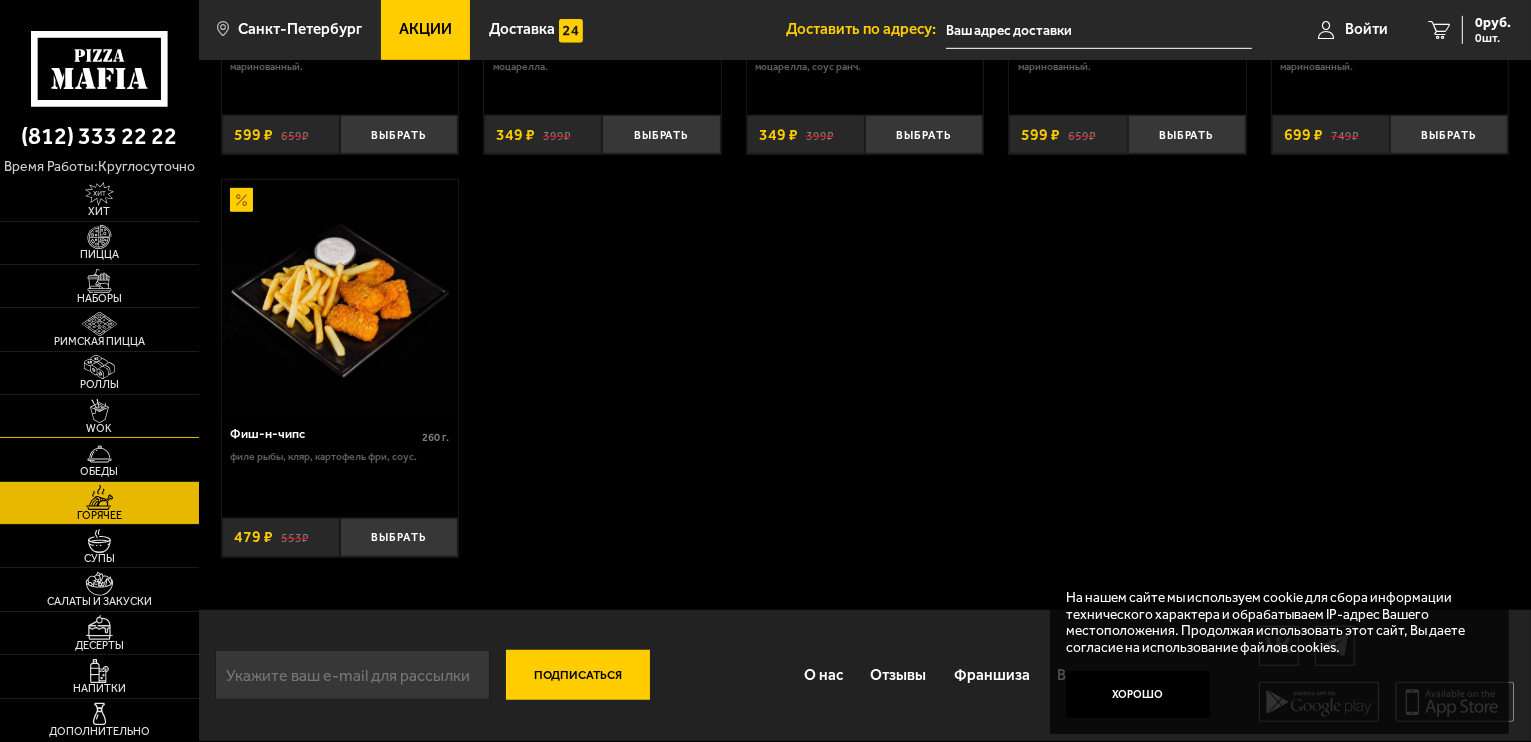 click at bounding box center (99, 411) 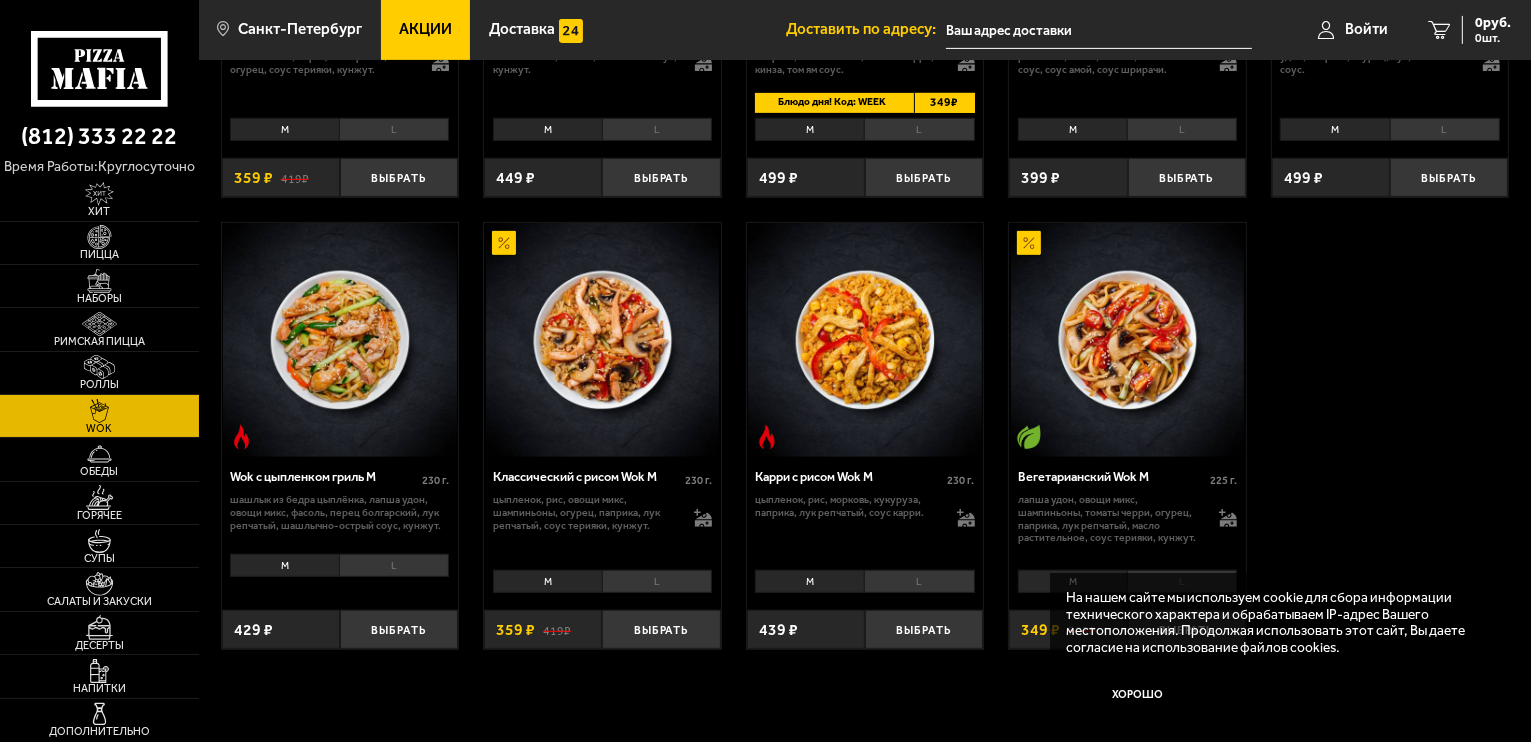 scroll, scrollTop: 1000, scrollLeft: 0, axis: vertical 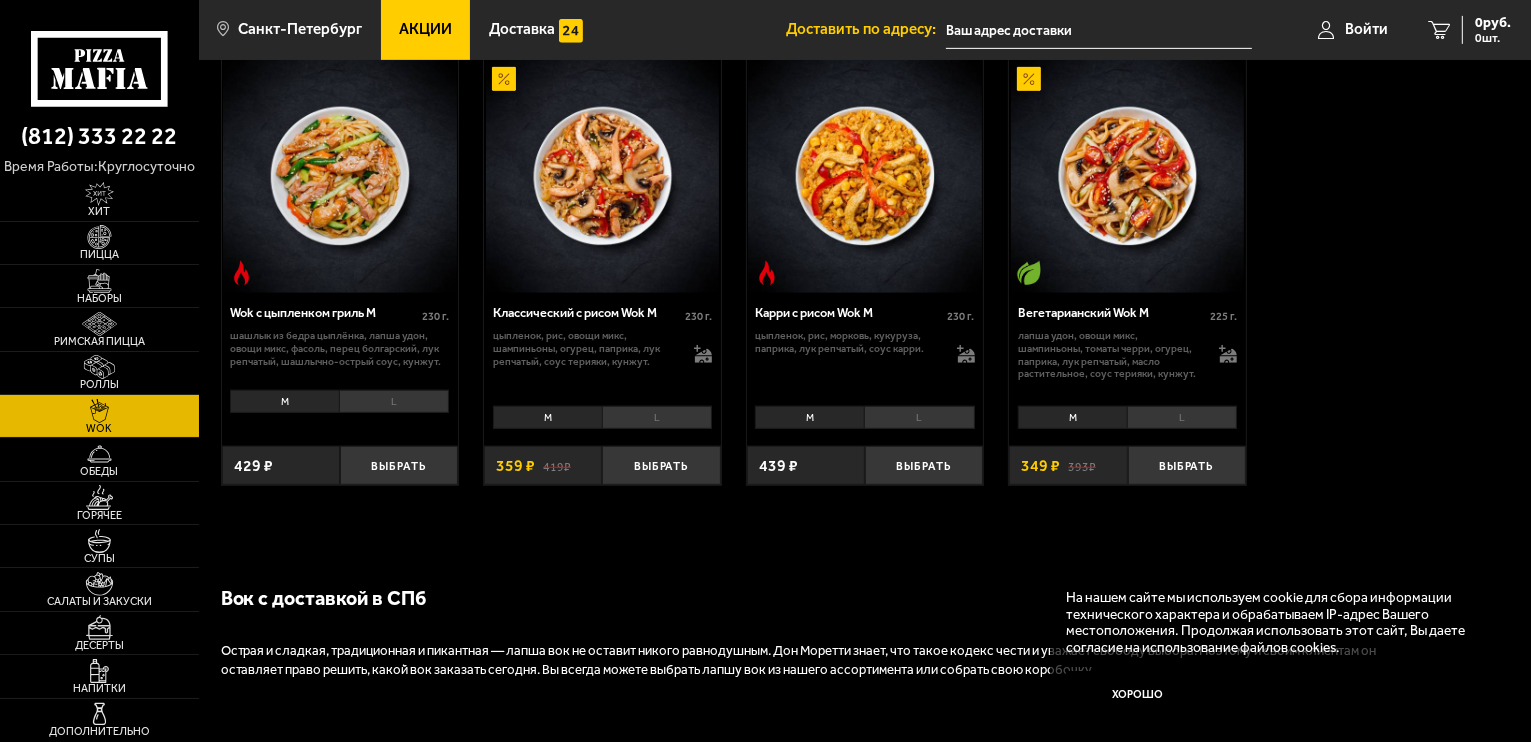 click on "L" at bounding box center [657, 417] 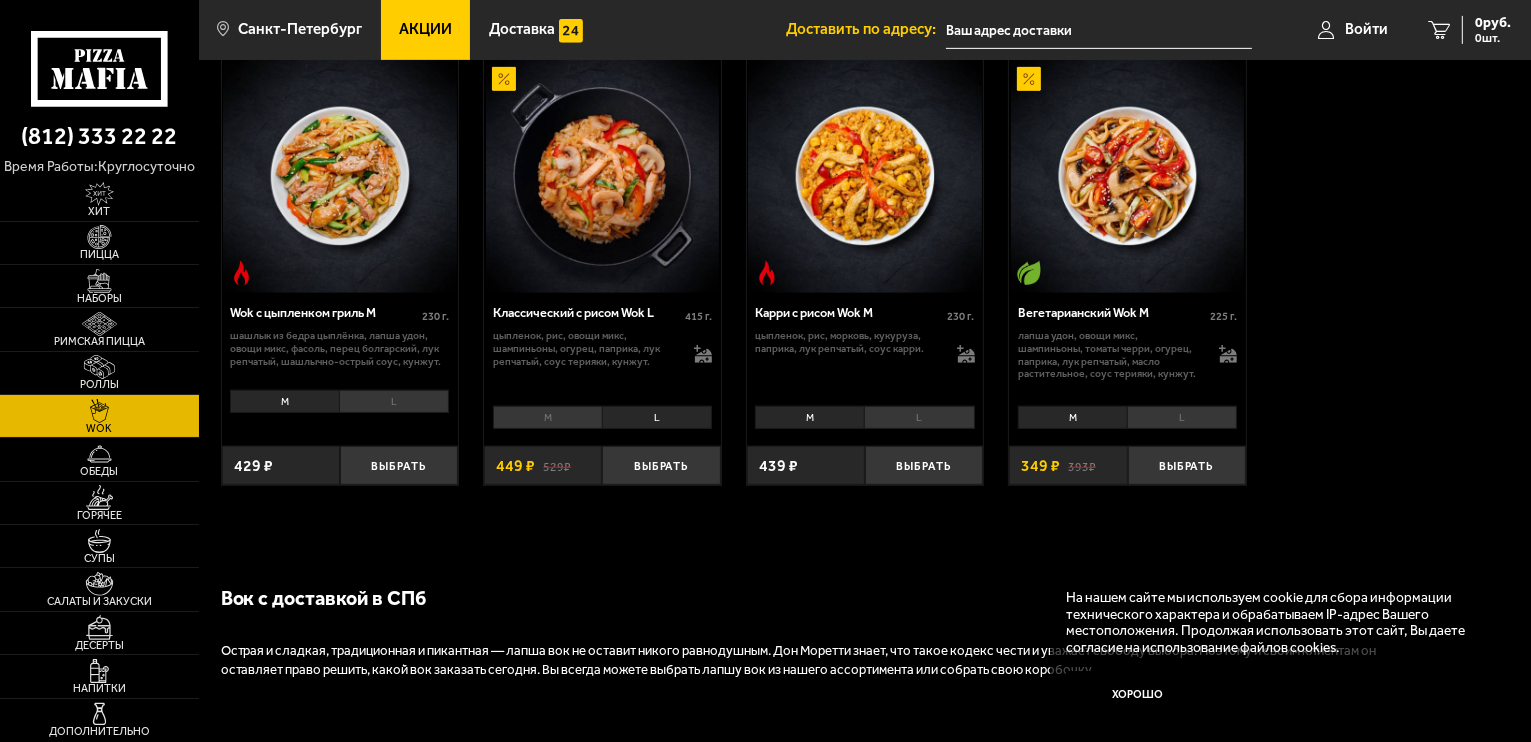 click on "L" at bounding box center (657, 417) 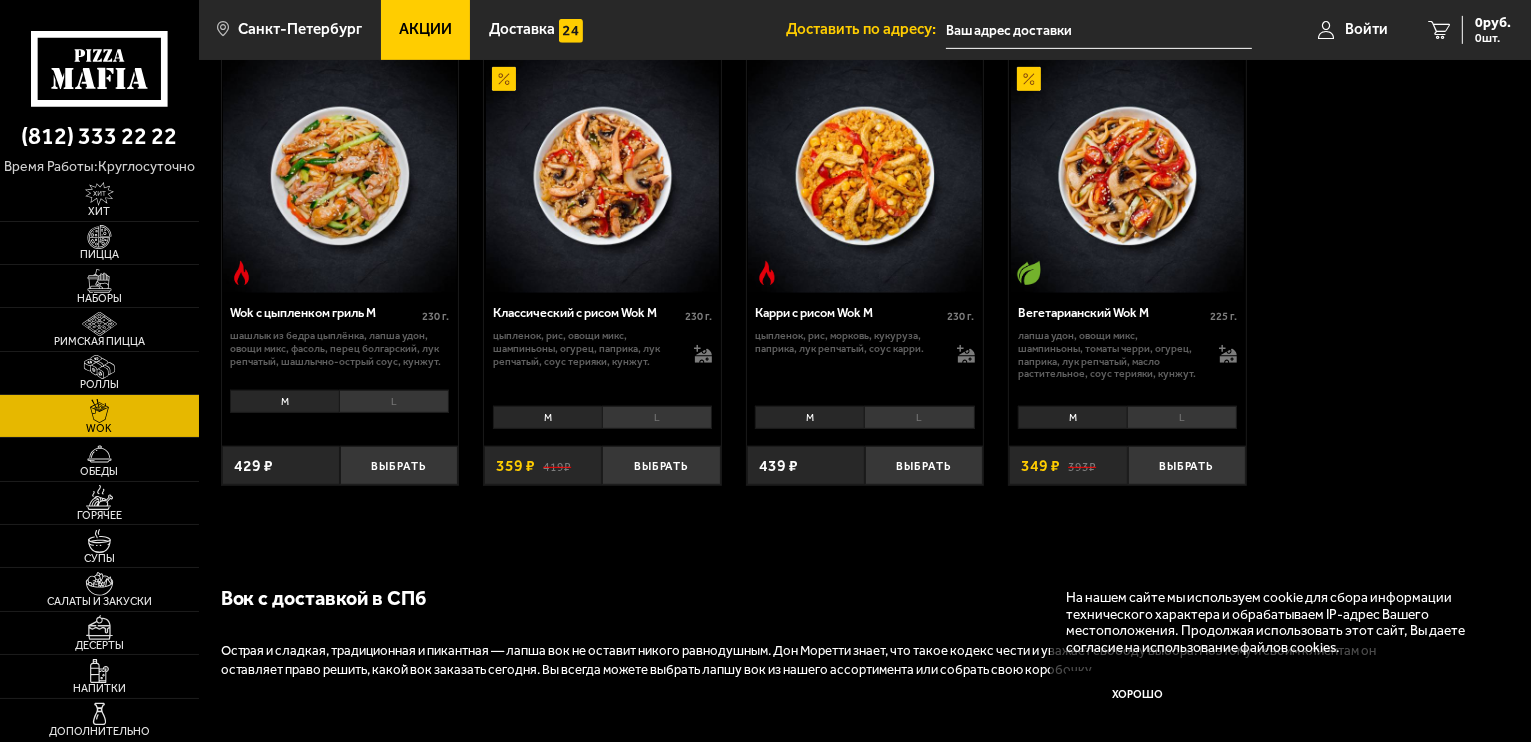 click on "L" at bounding box center [657, 417] 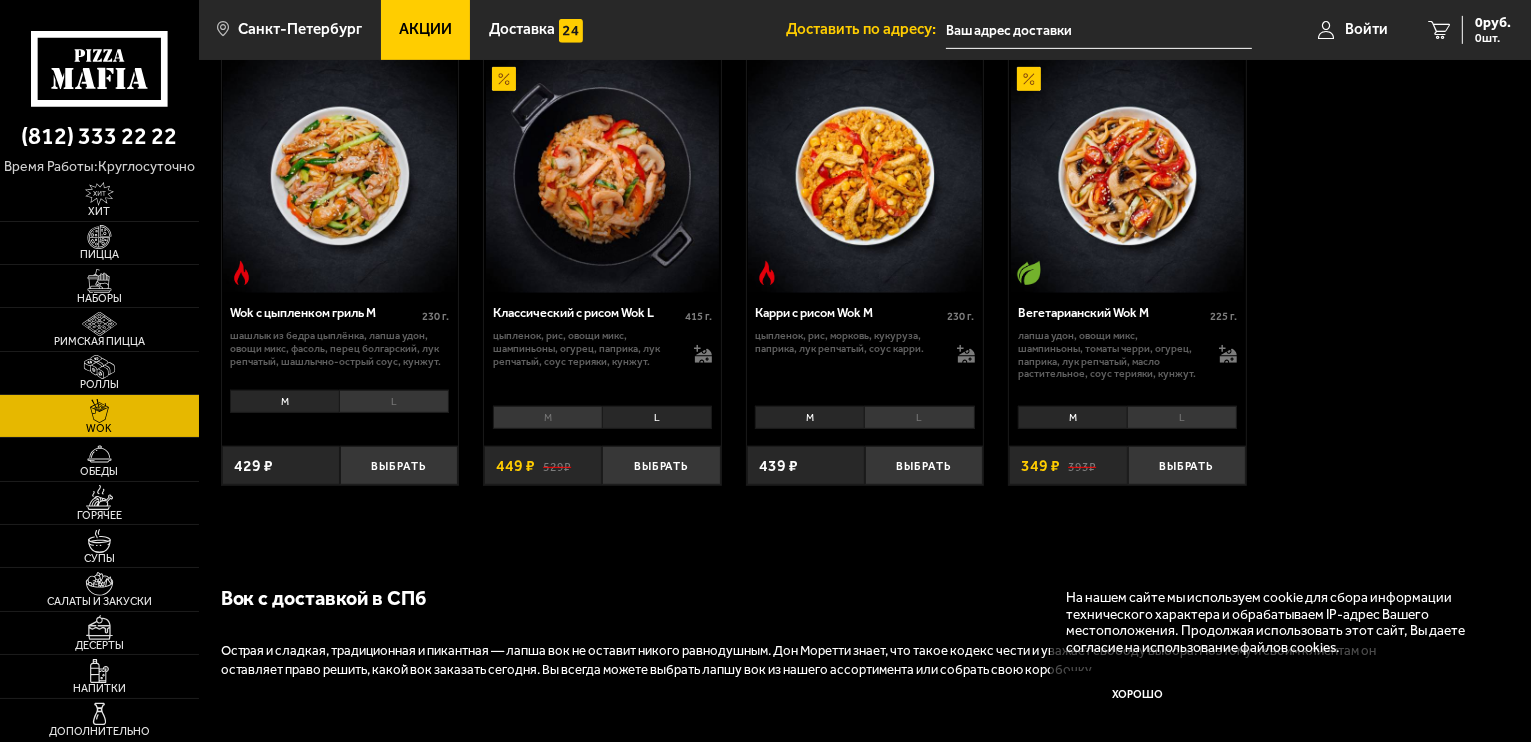 click on "M" at bounding box center [547, 417] 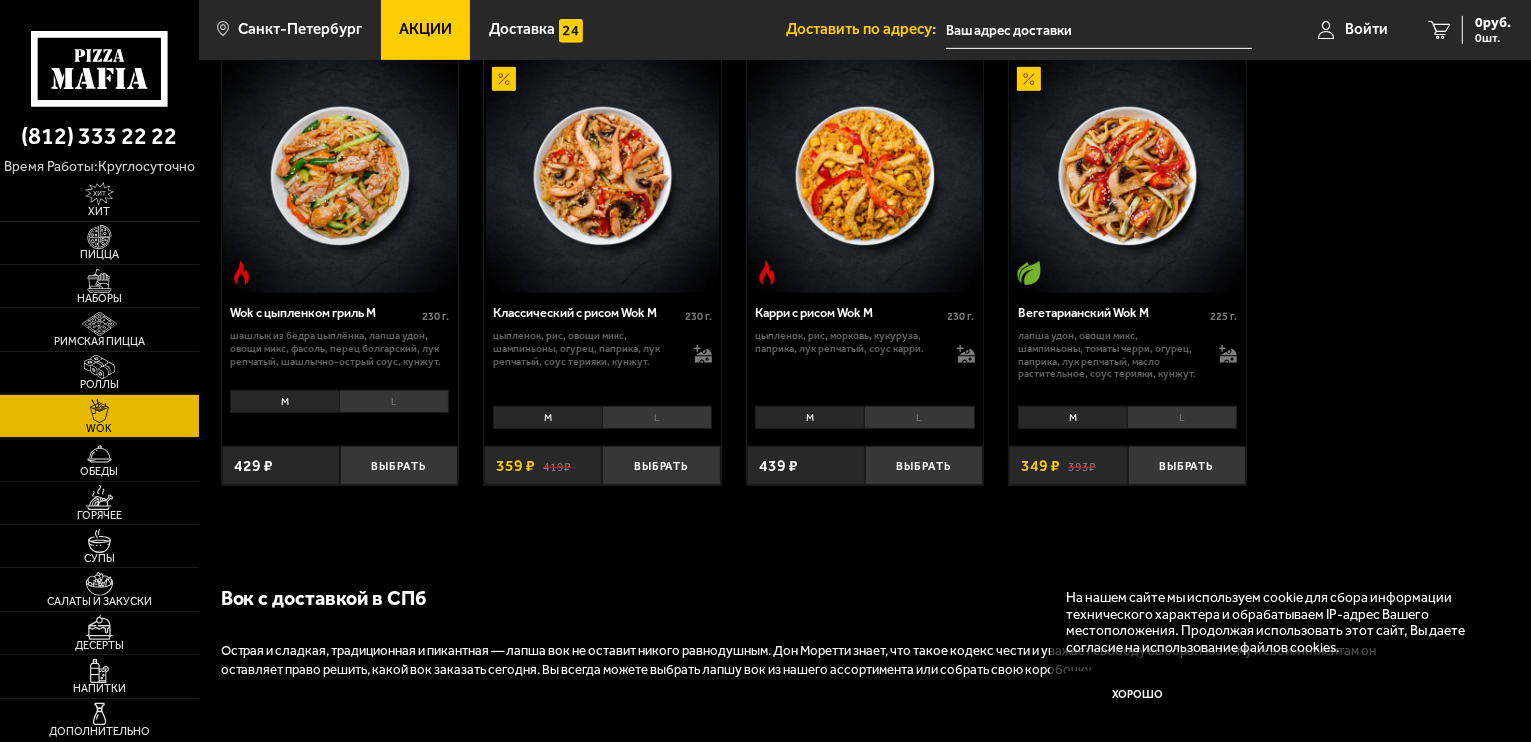 click on "L" at bounding box center (657, 417) 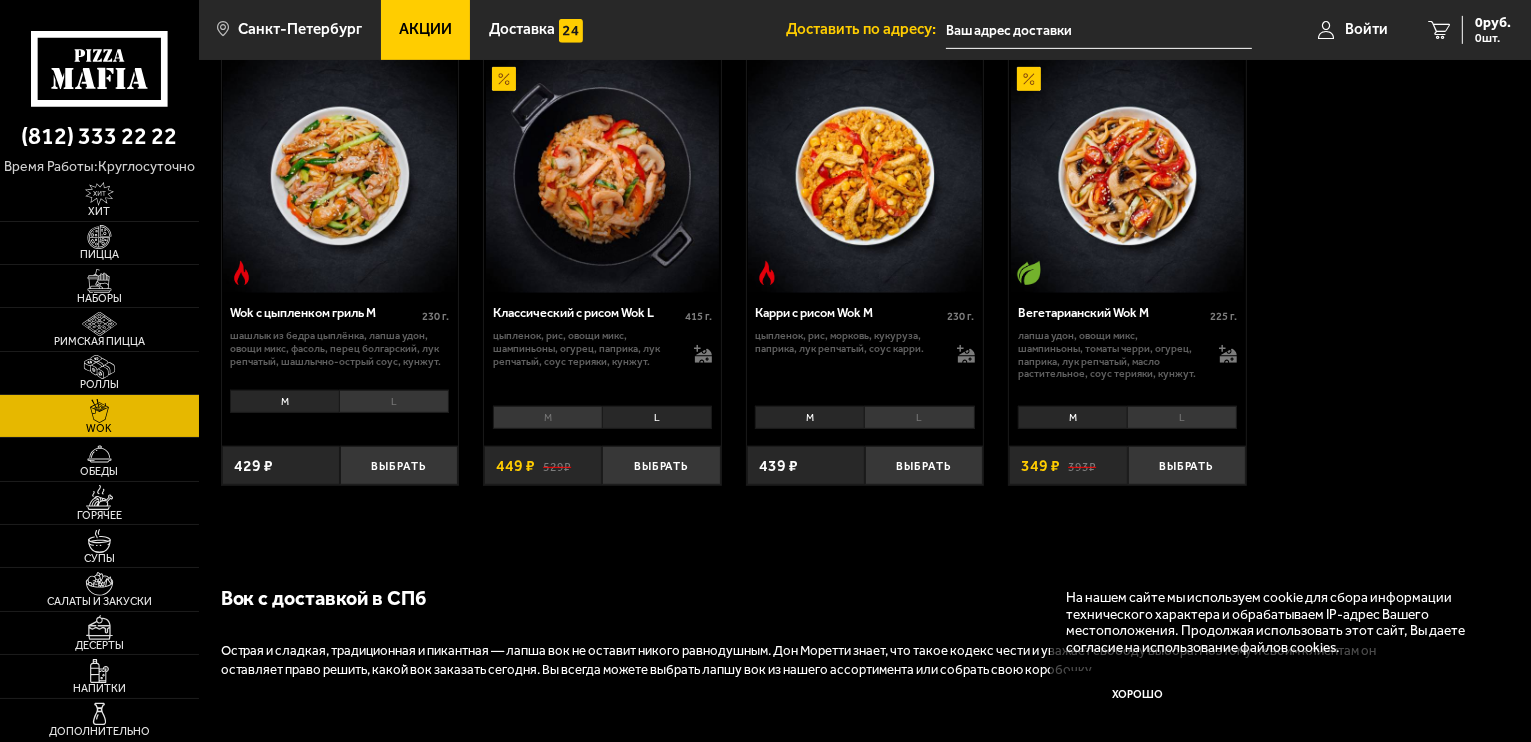 click on "M" at bounding box center (547, 417) 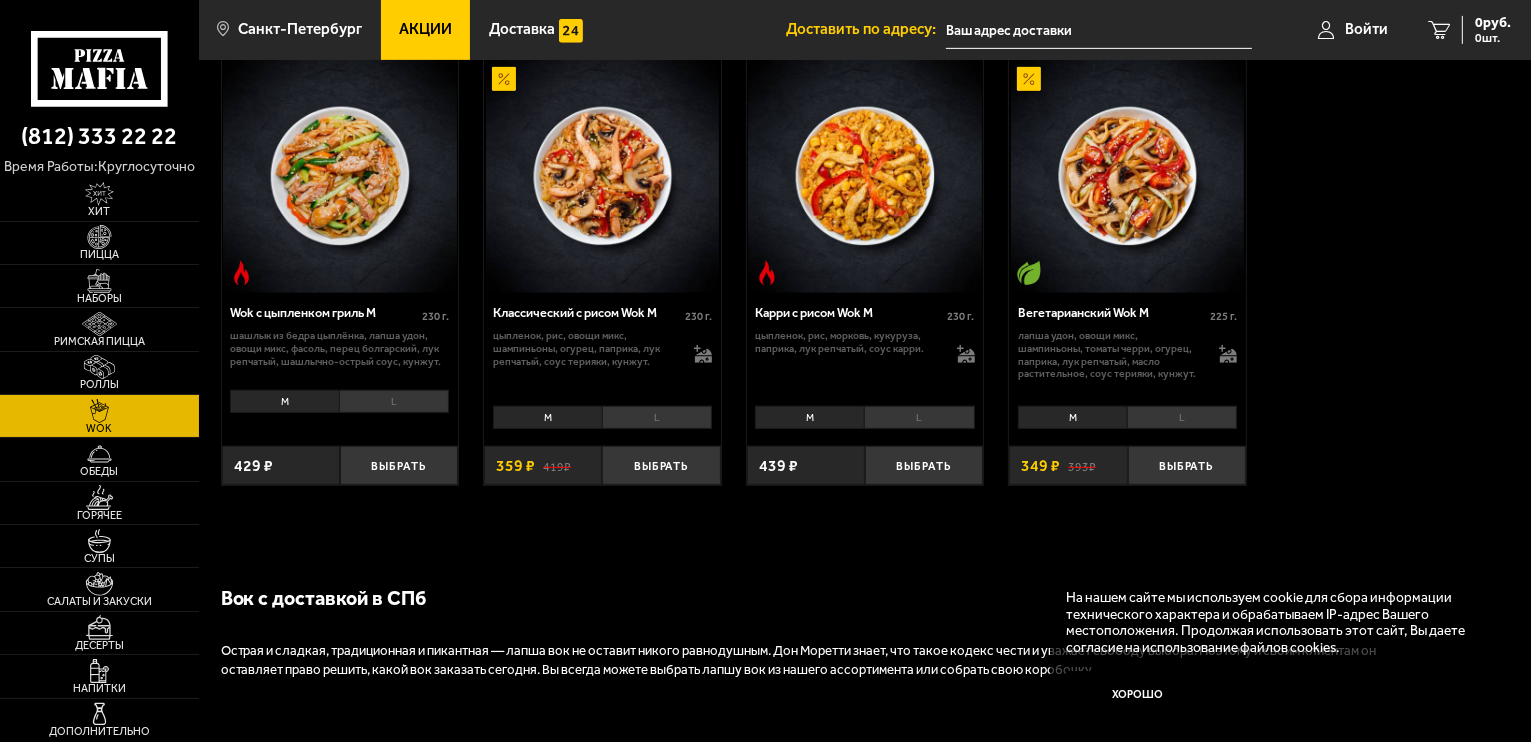 click on "L" at bounding box center (657, 417) 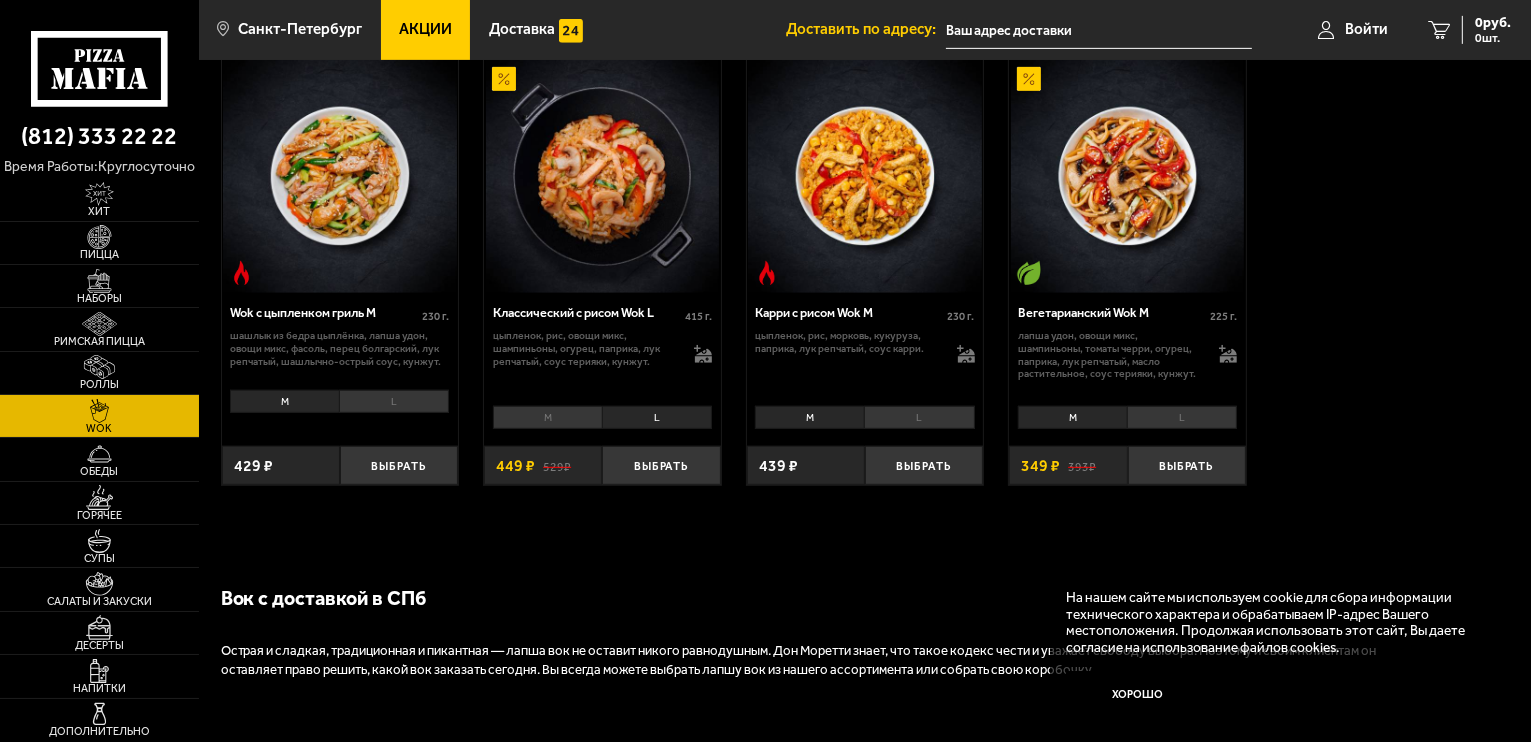 click on "M" at bounding box center (547, 417) 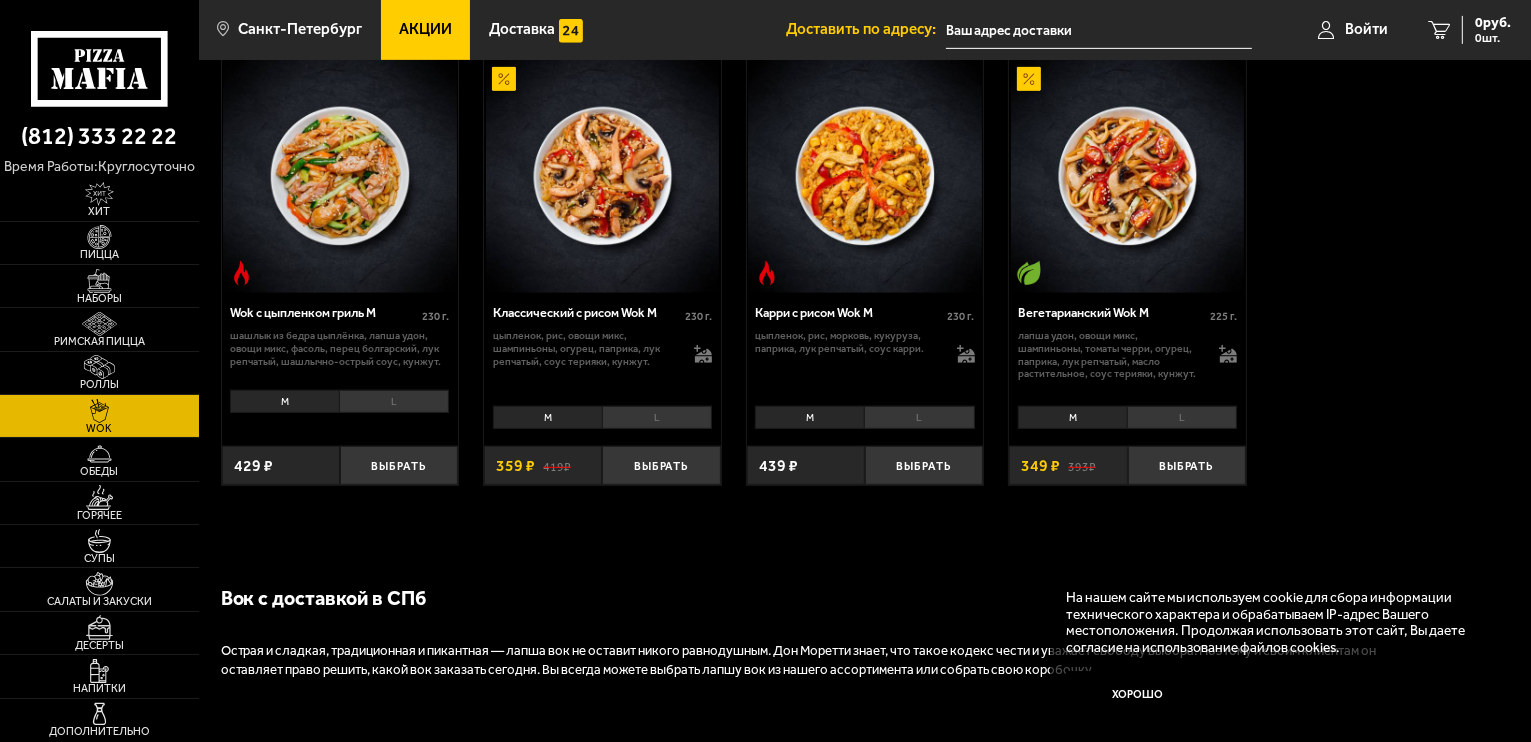 click on "L" at bounding box center [657, 417] 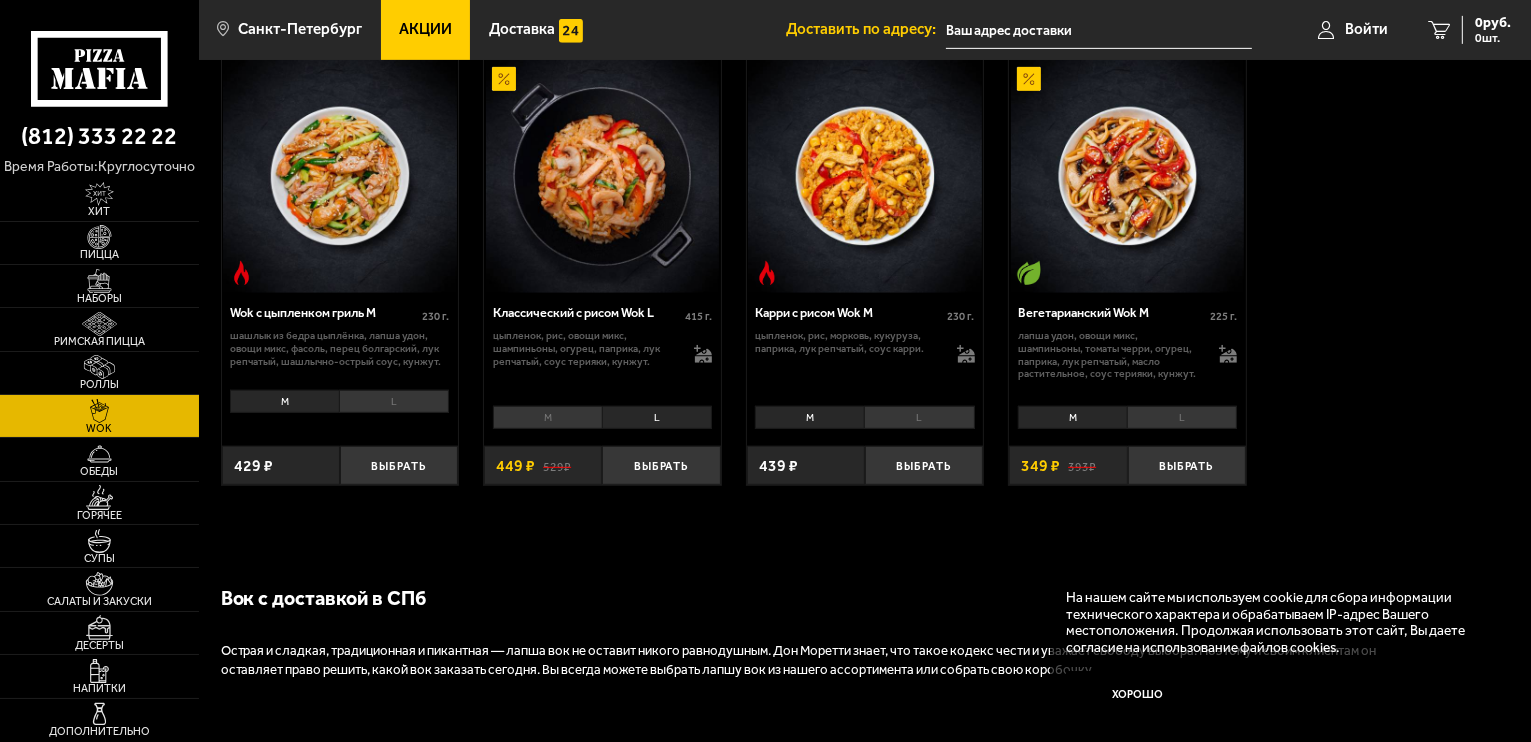 click on "M" at bounding box center (547, 417) 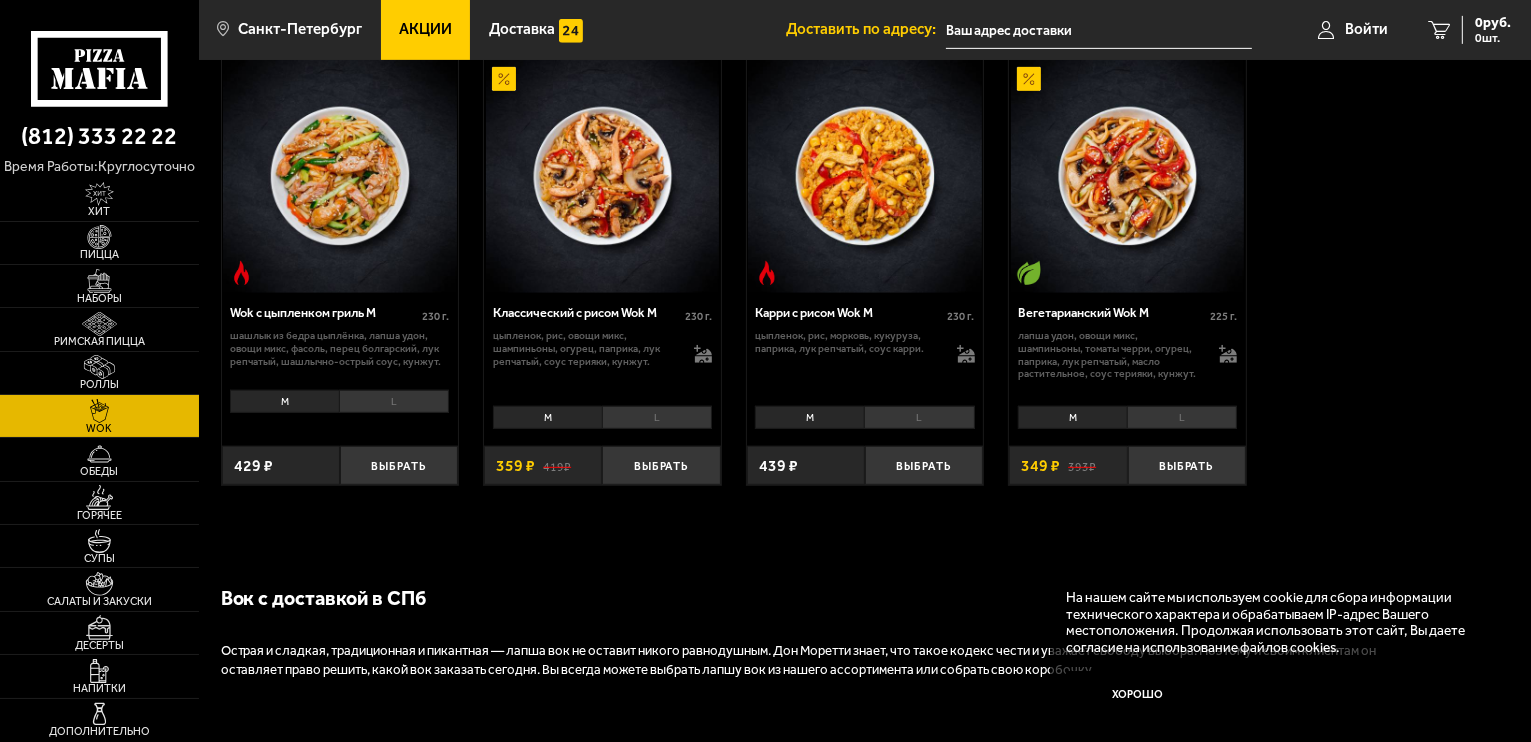 click on "L" at bounding box center (657, 417) 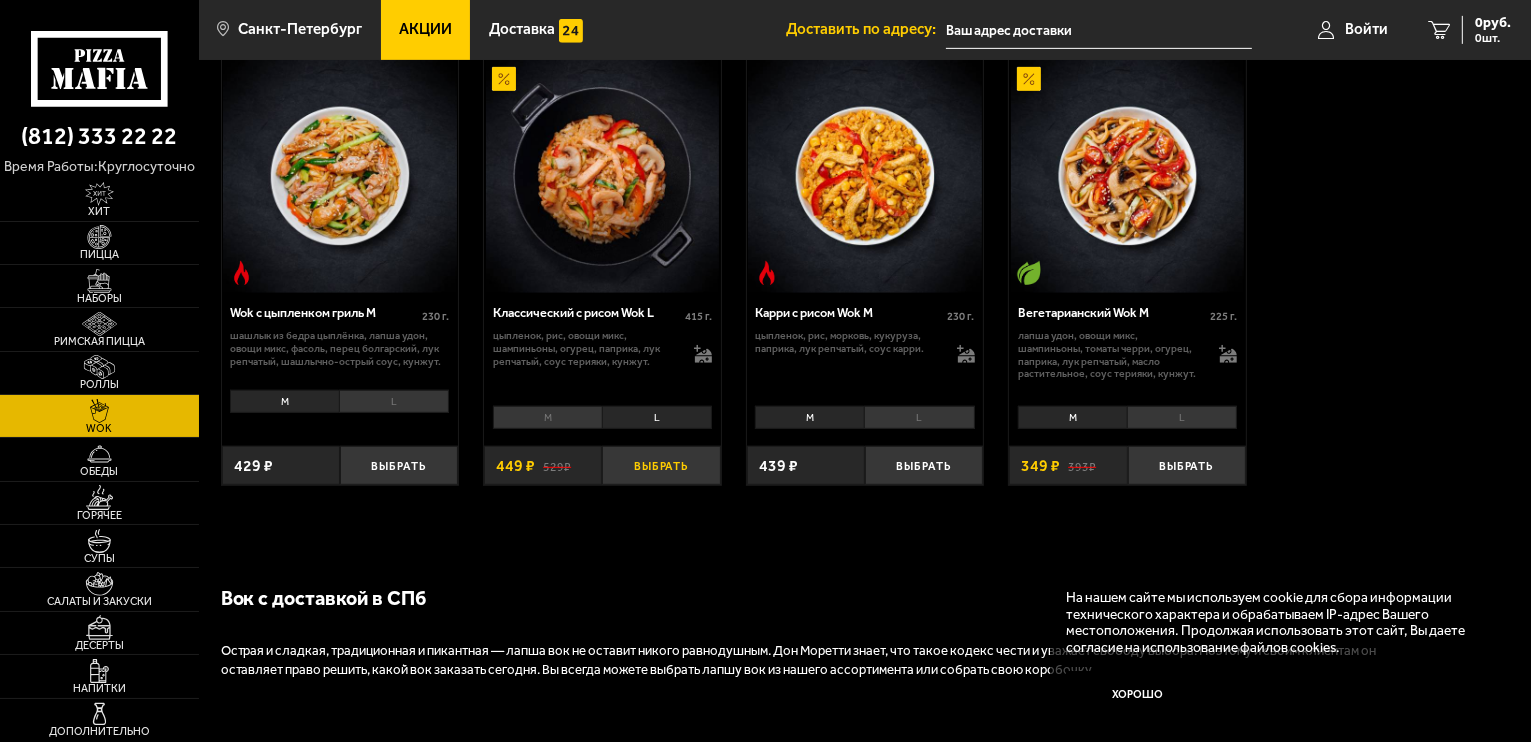 click on "Выбрать" at bounding box center [661, 465] 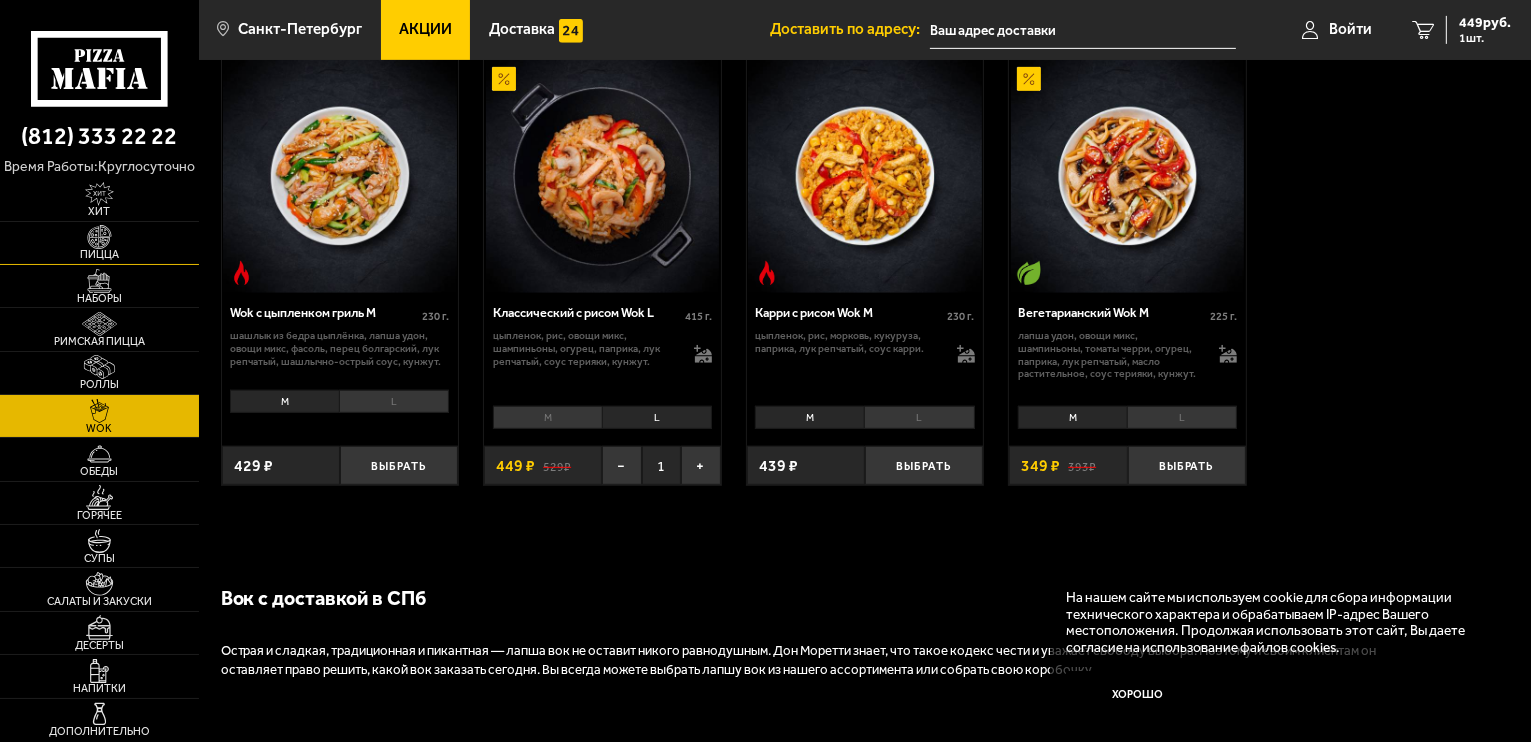click on "Пицца" at bounding box center [99, 254] 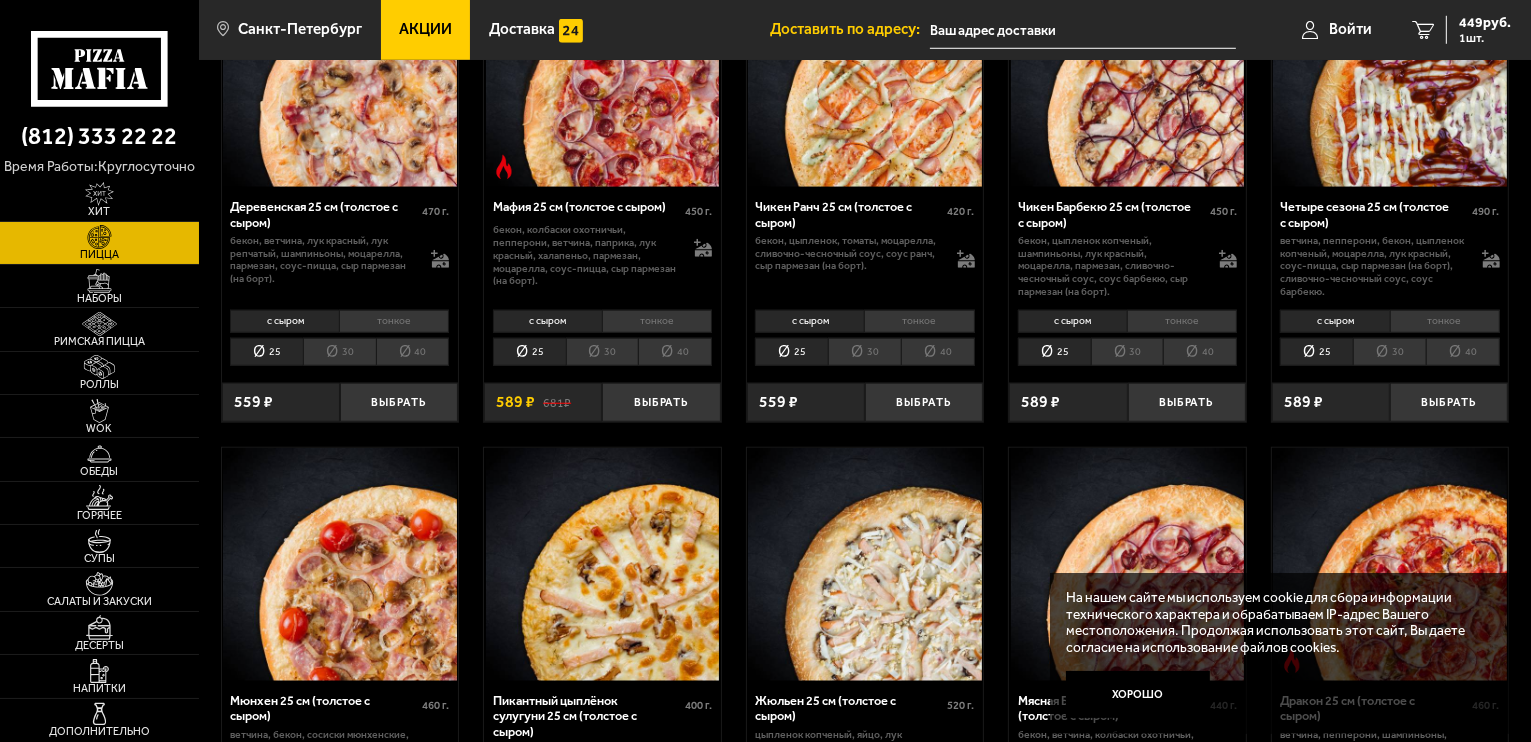 scroll, scrollTop: 1700, scrollLeft: 0, axis: vertical 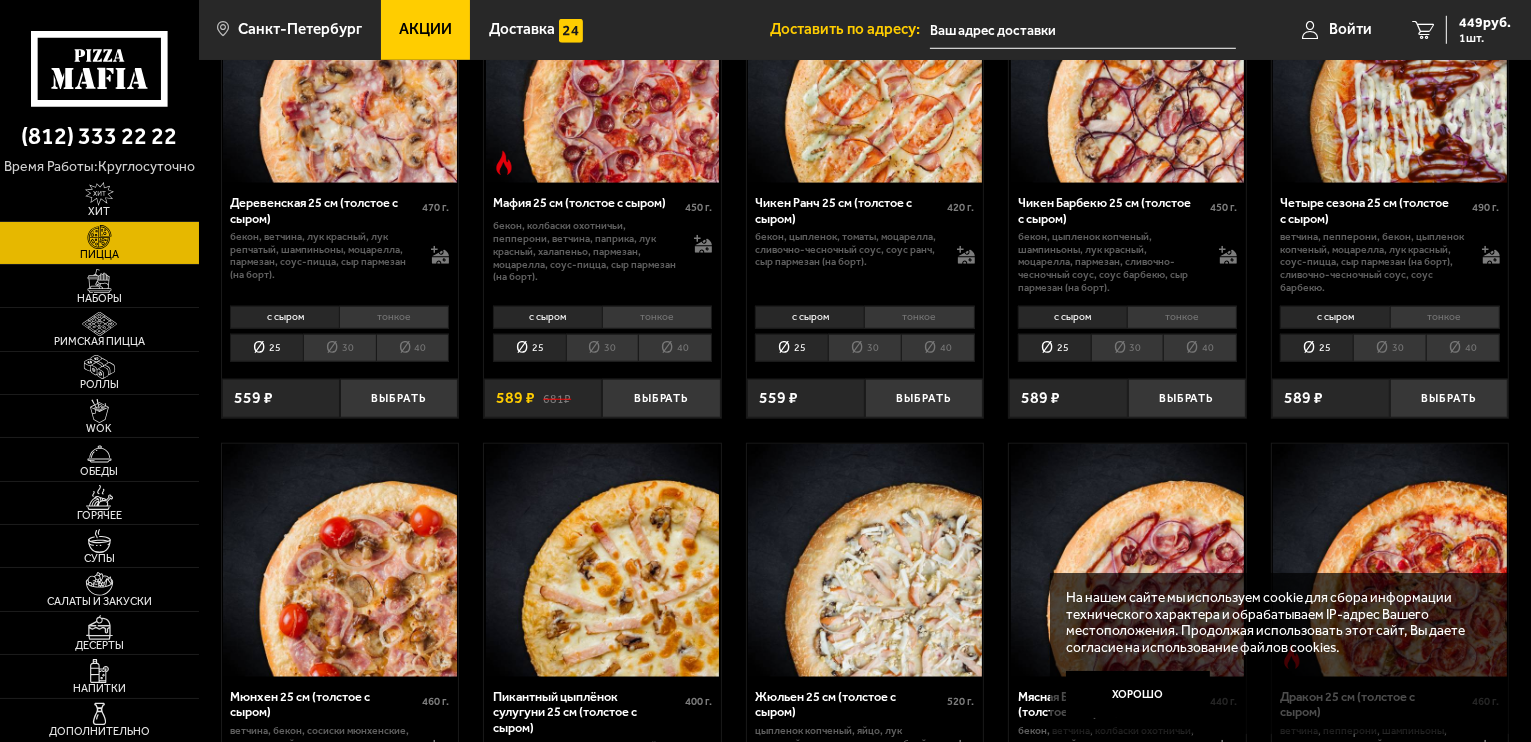 click on "тонкое" at bounding box center [1445, 317] 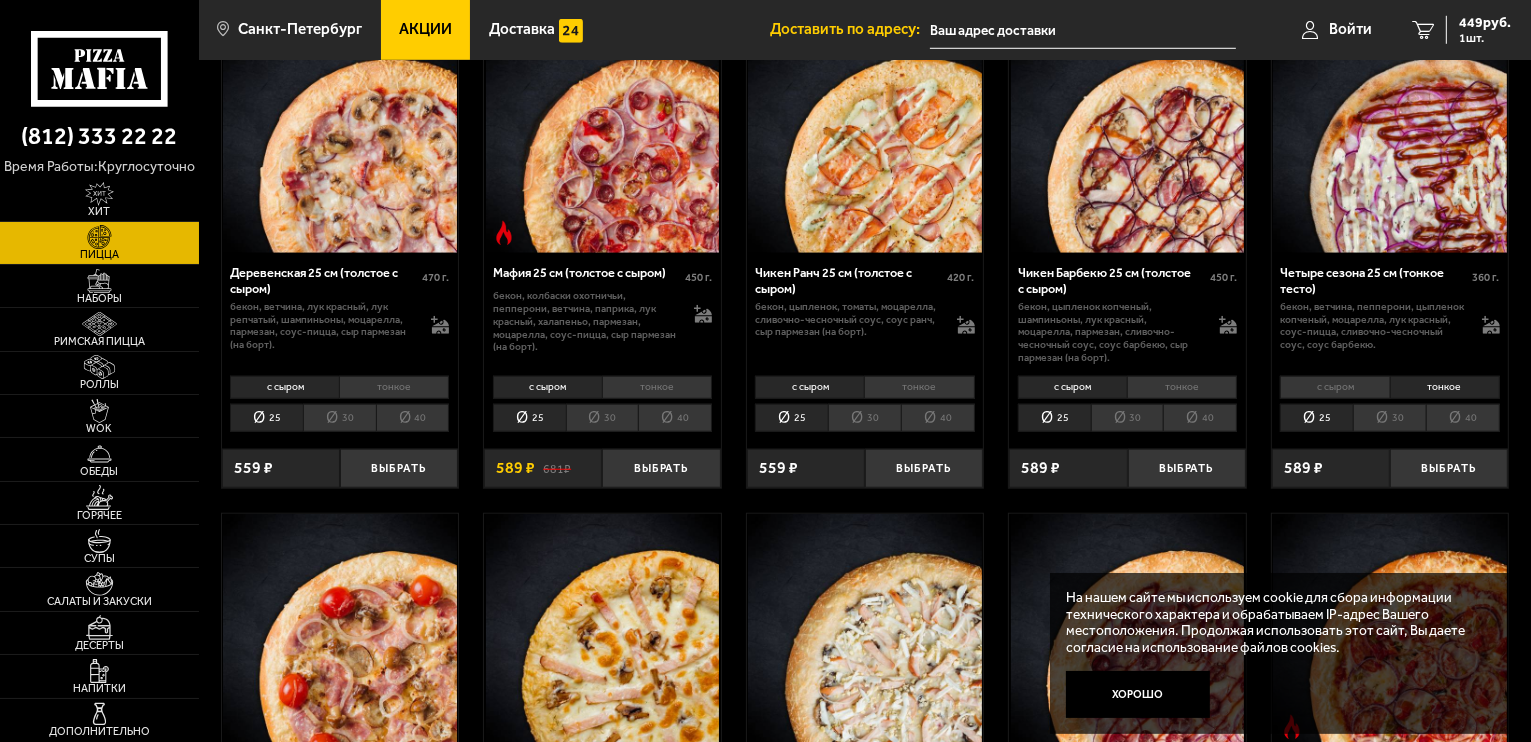 scroll, scrollTop: 1600, scrollLeft: 0, axis: vertical 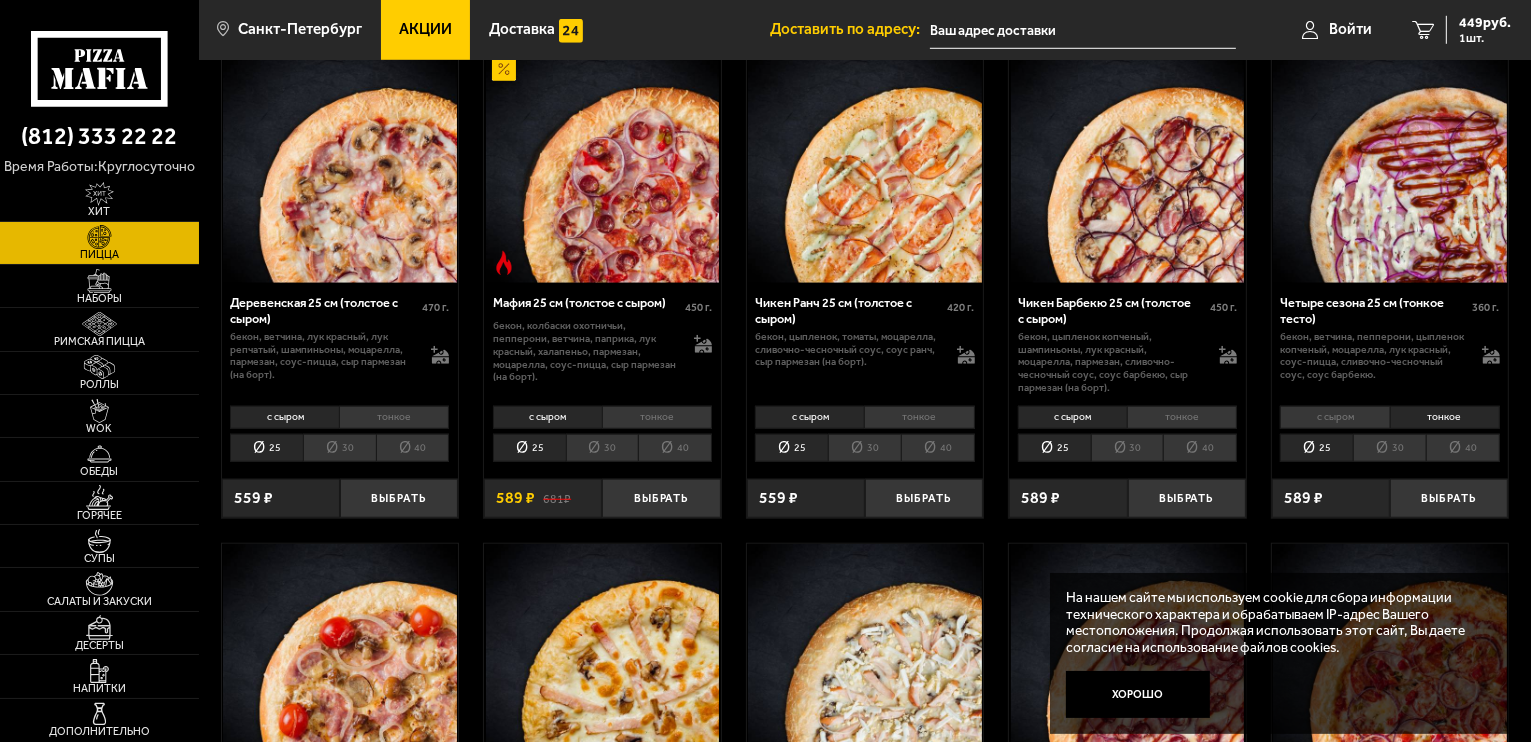 click on "30" at bounding box center [1389, 448] 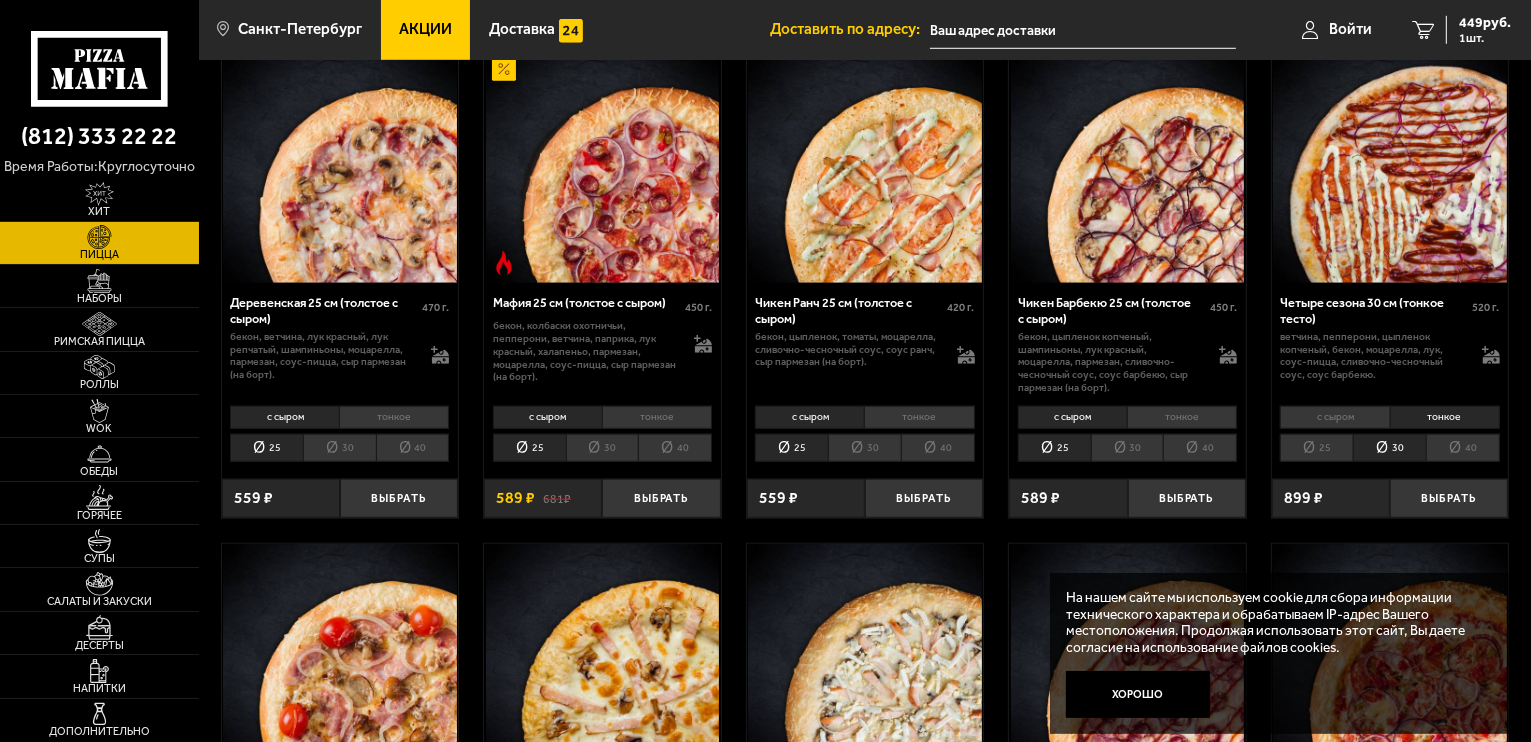 click on "25" at bounding box center (1316, 448) 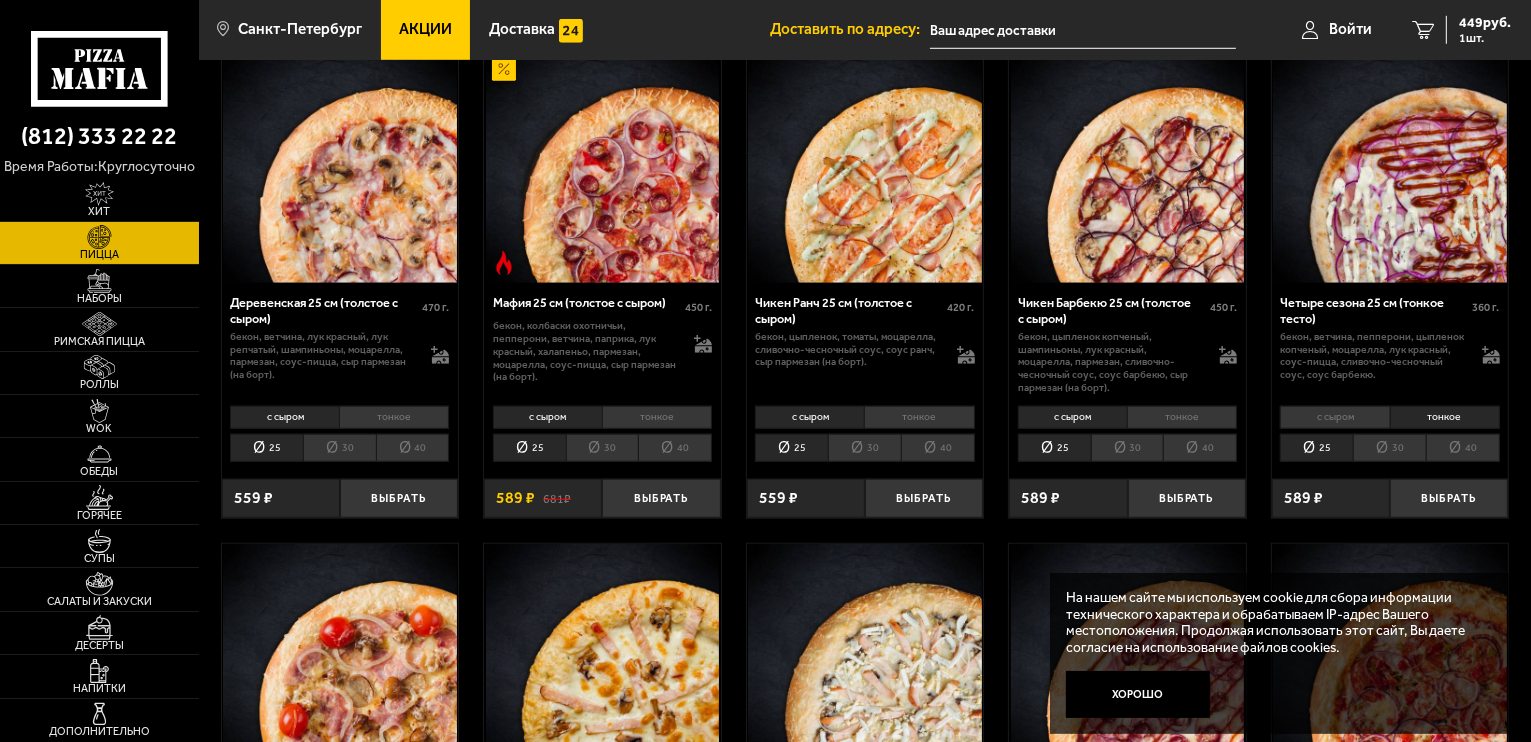 click on "30" at bounding box center (1389, 448) 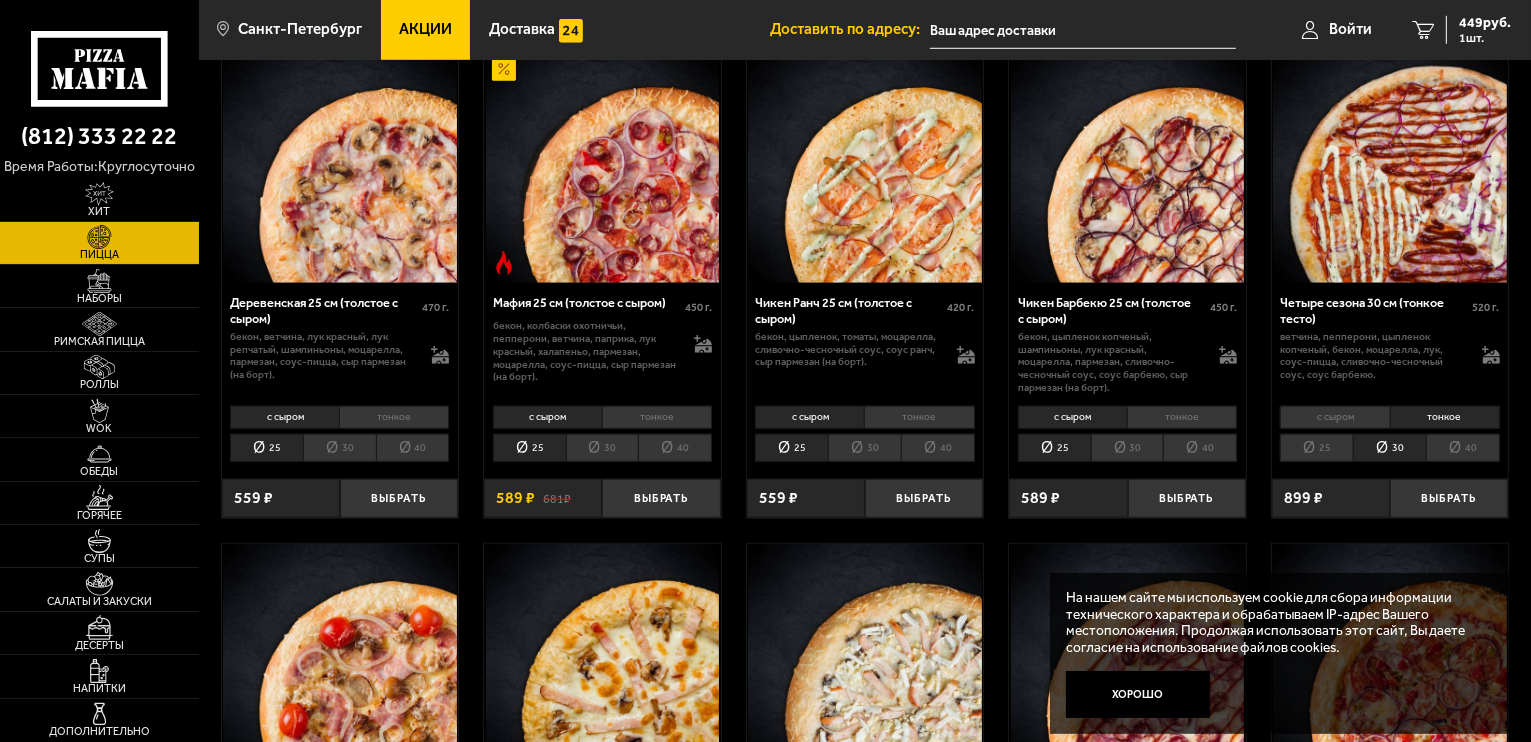 click on "25" at bounding box center [1316, 448] 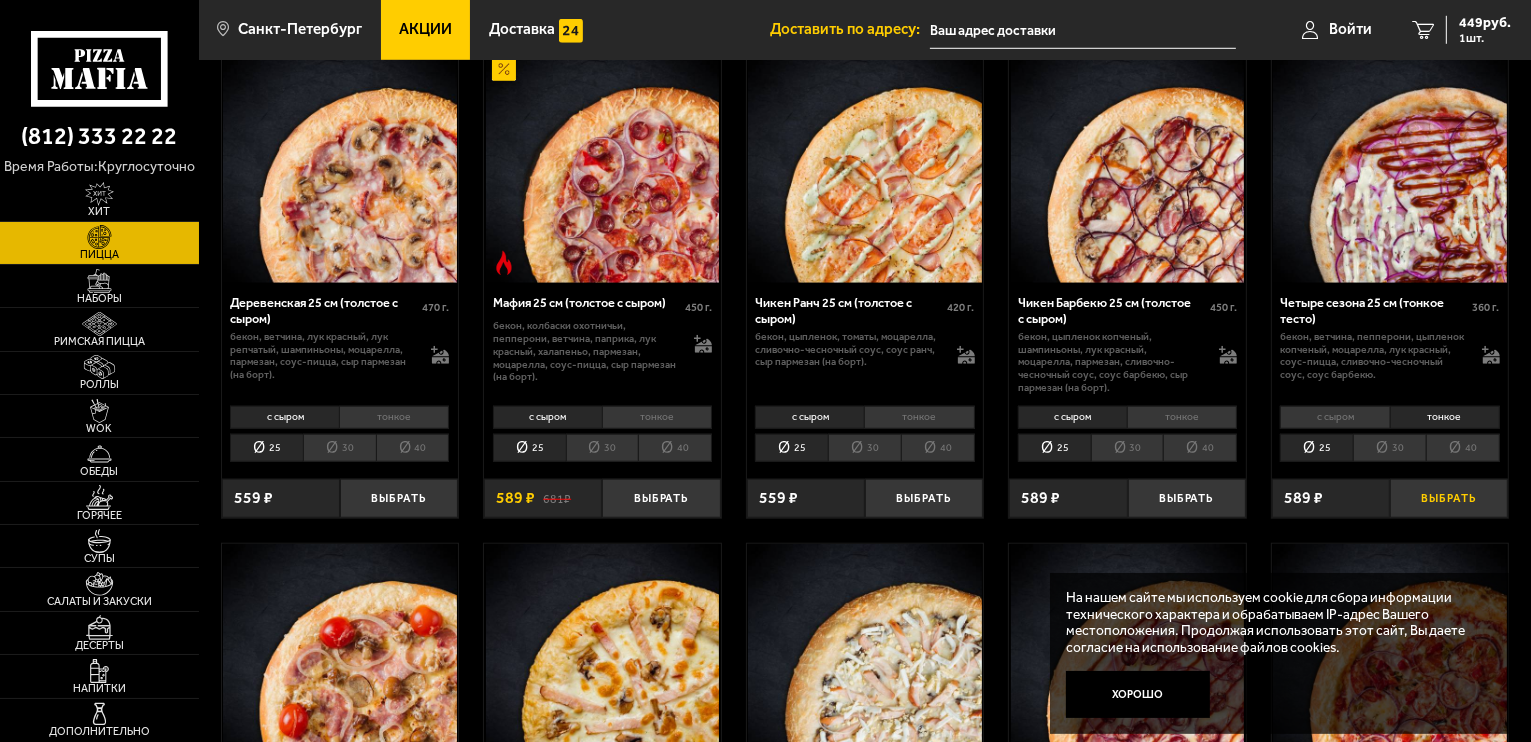 click on "Выбрать" at bounding box center [1449, 498] 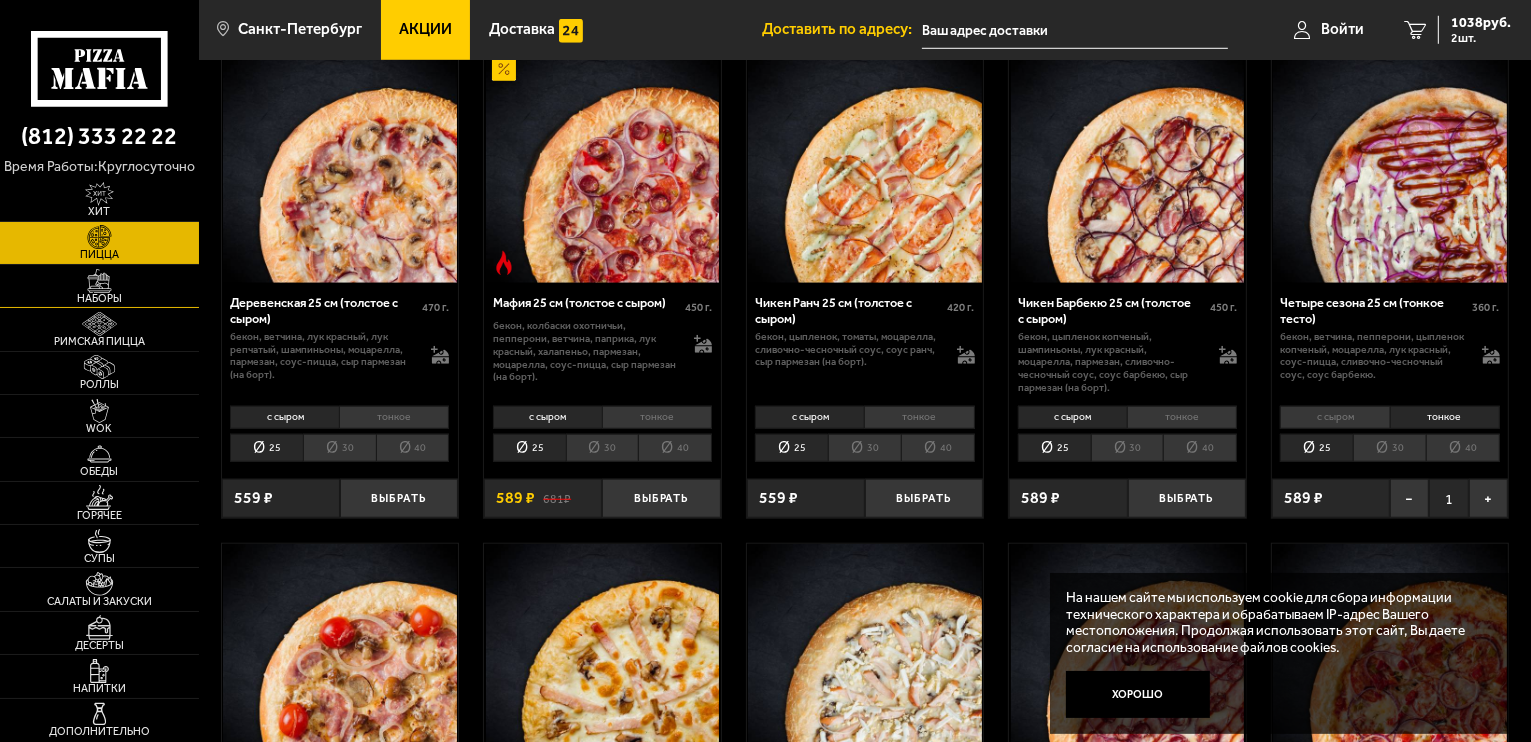 click at bounding box center [99, 281] 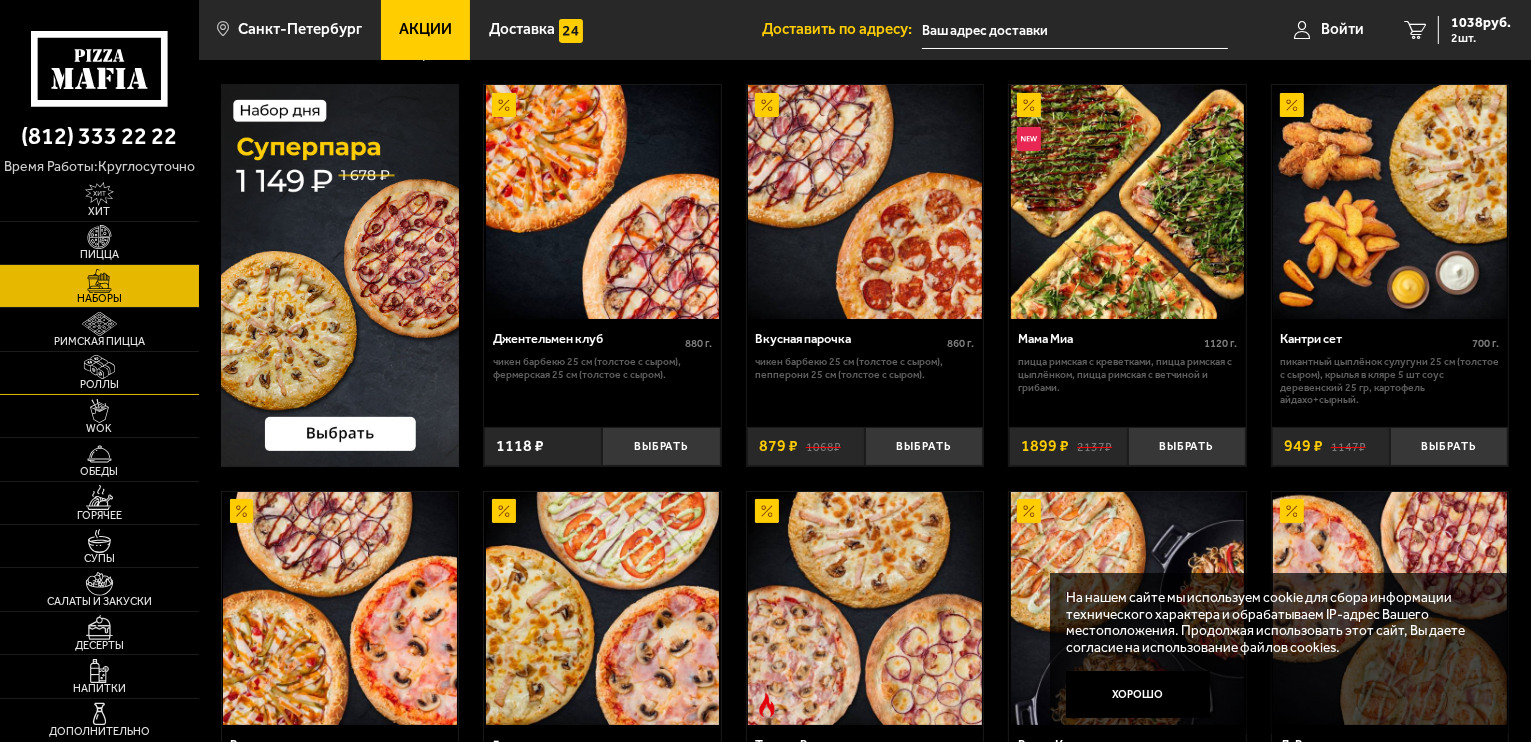 scroll, scrollTop: 200, scrollLeft: 0, axis: vertical 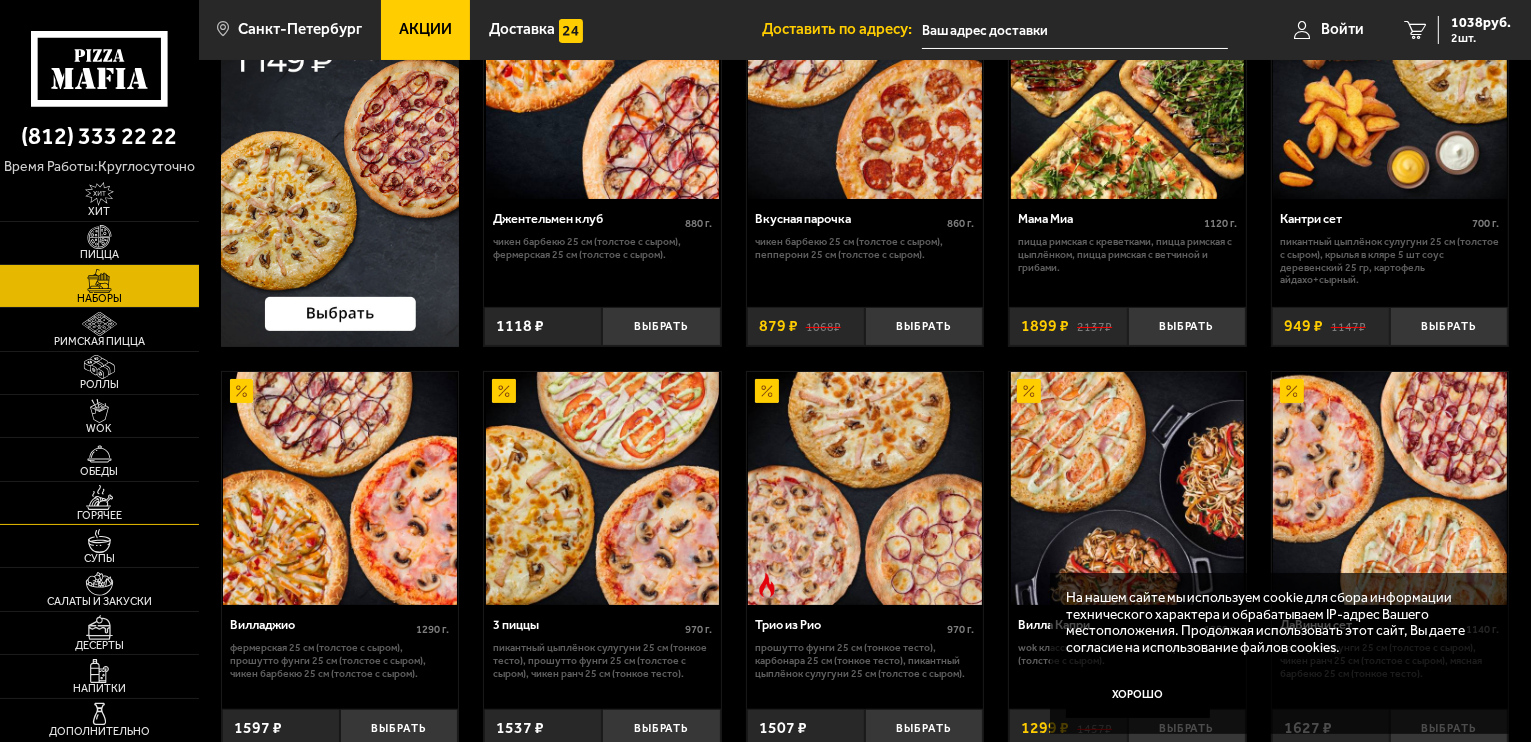 click at bounding box center (99, 497) 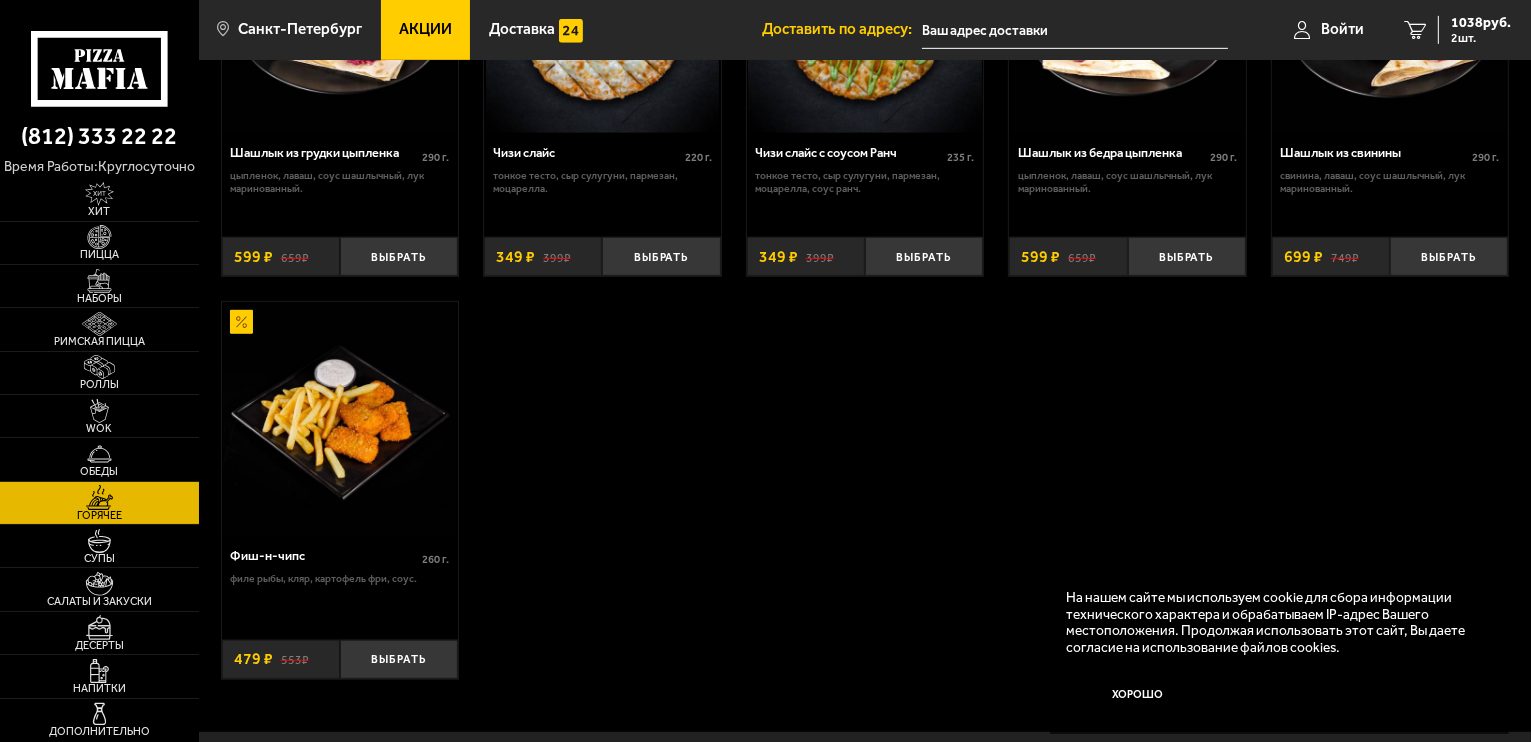 scroll, scrollTop: 1300, scrollLeft: 0, axis: vertical 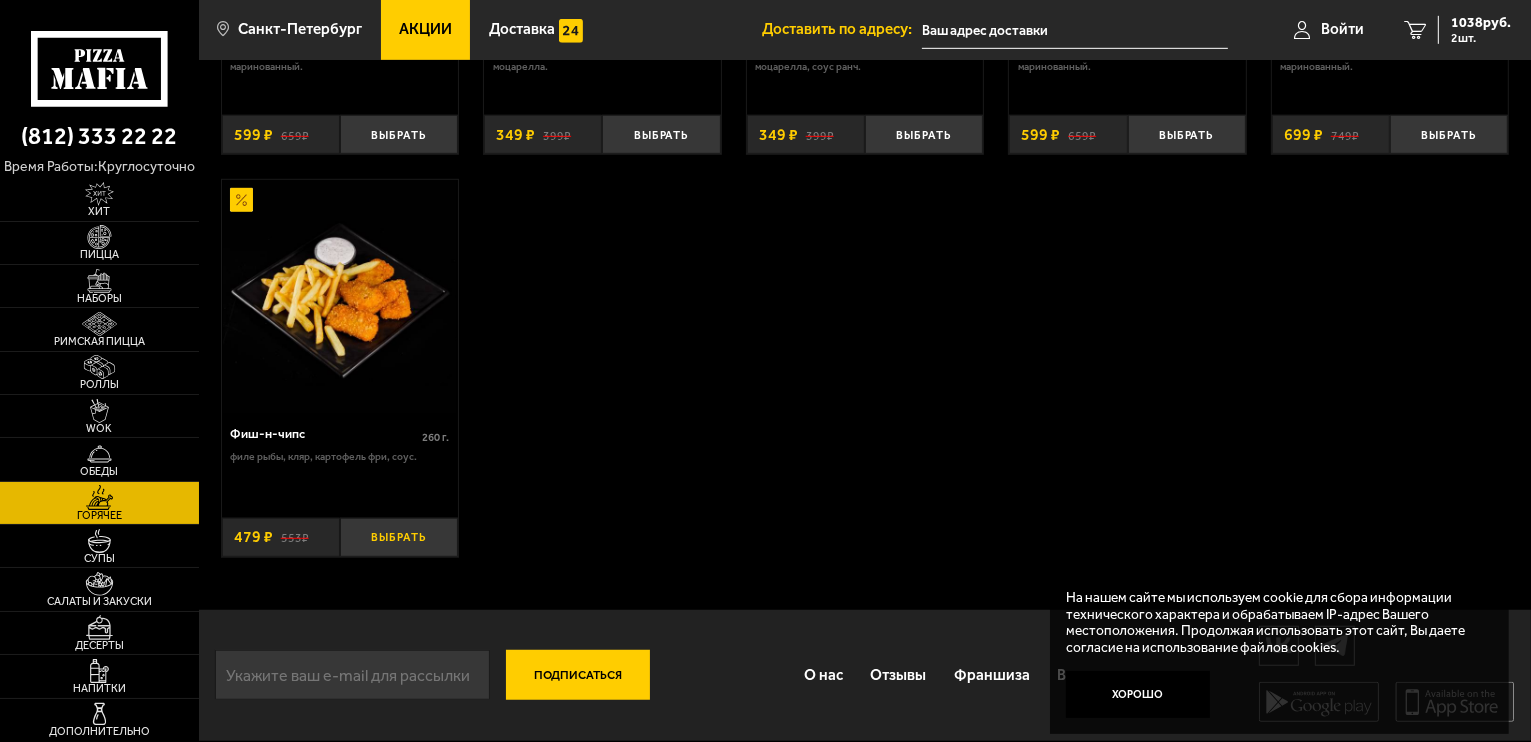 click on "Выбрать" at bounding box center (399, 537) 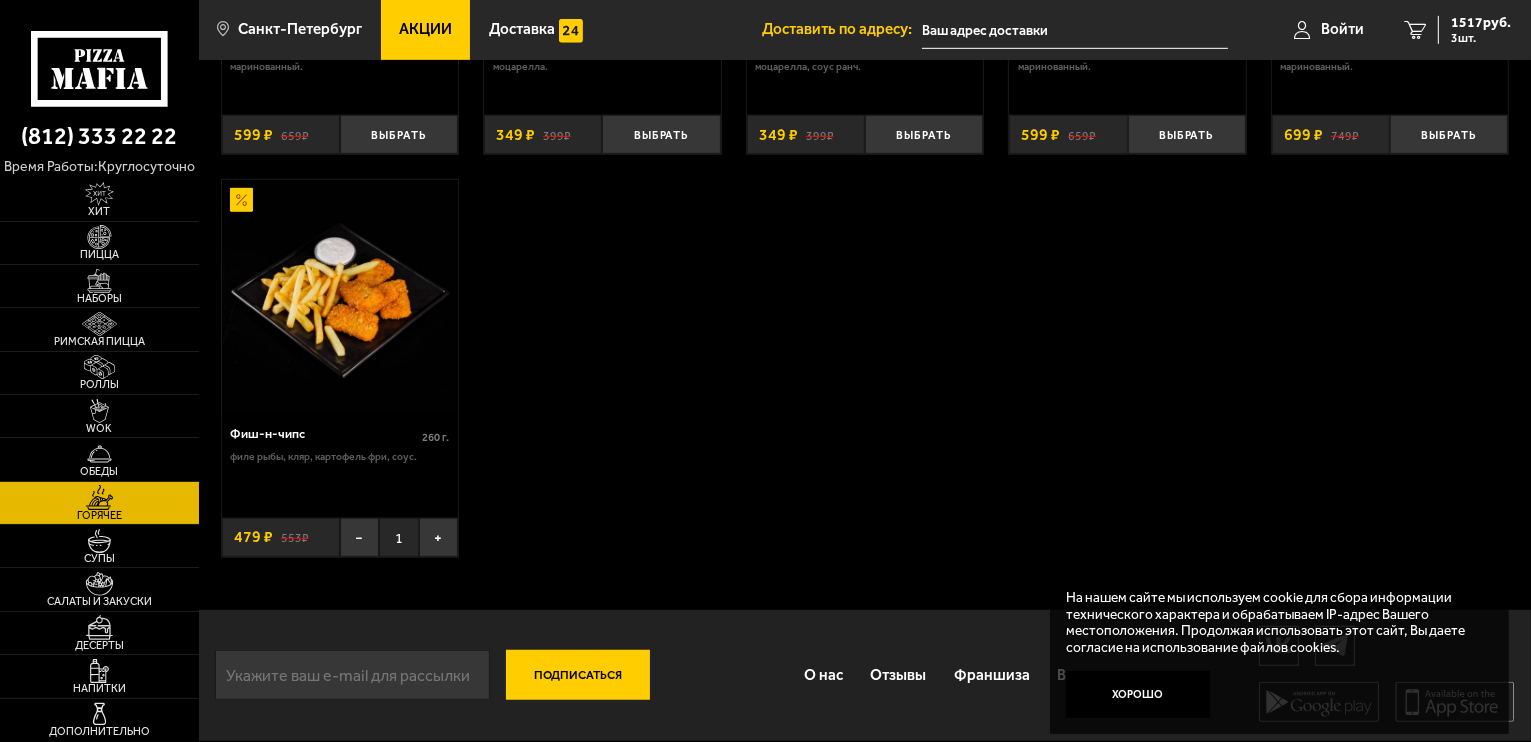 click at bounding box center [1075, 30] 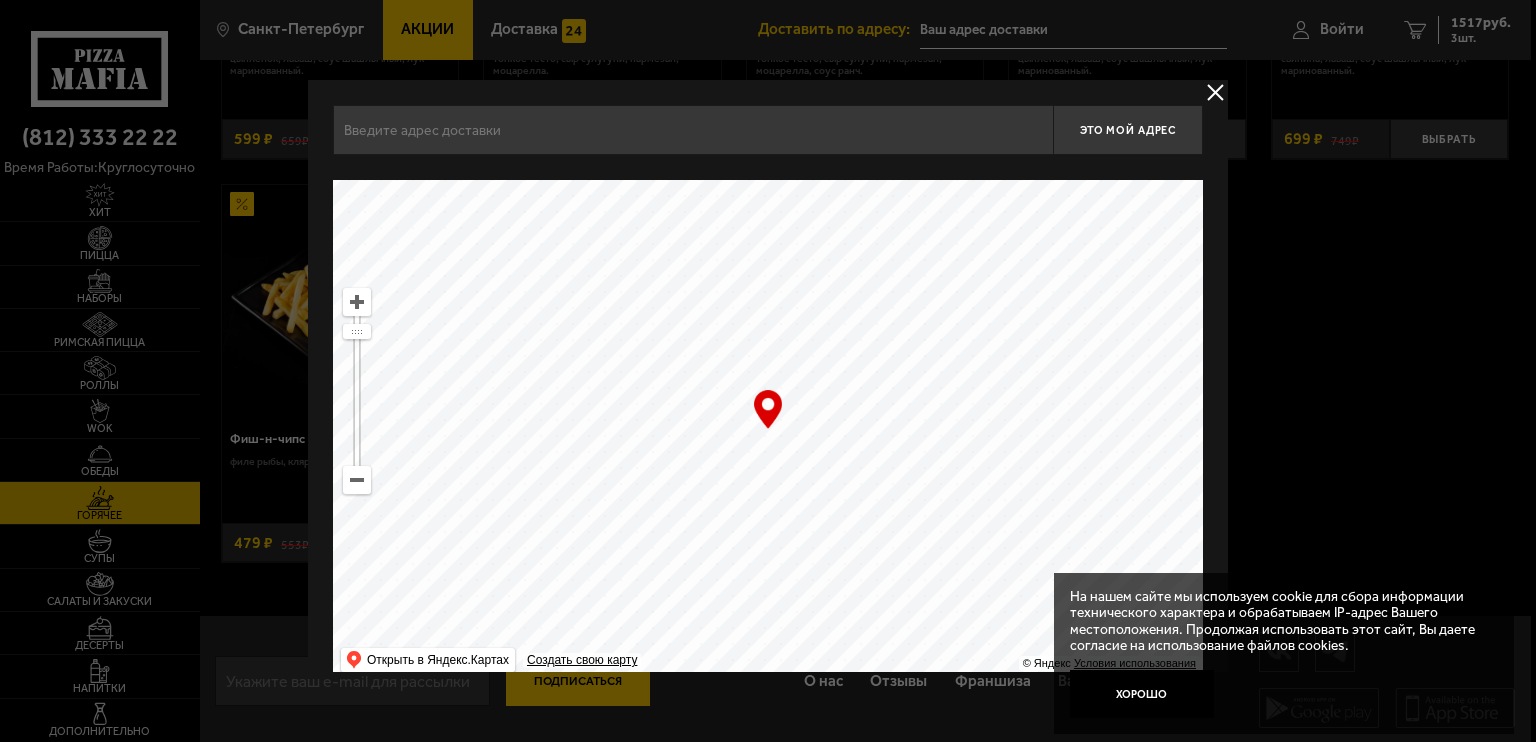 click at bounding box center [693, 130] 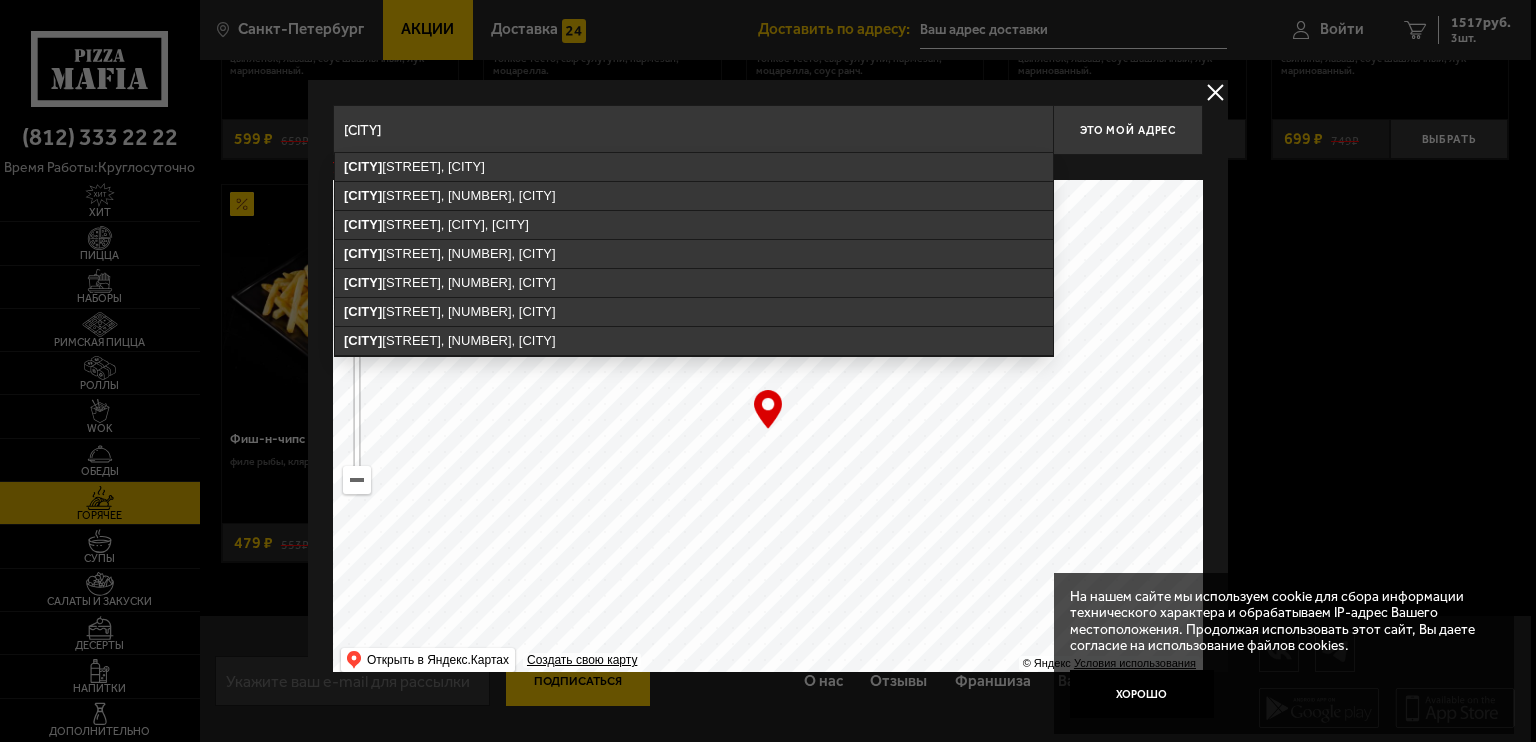 drag, startPoint x: 451, startPoint y: 123, endPoint x: 298, endPoint y: 122, distance: 153.00327 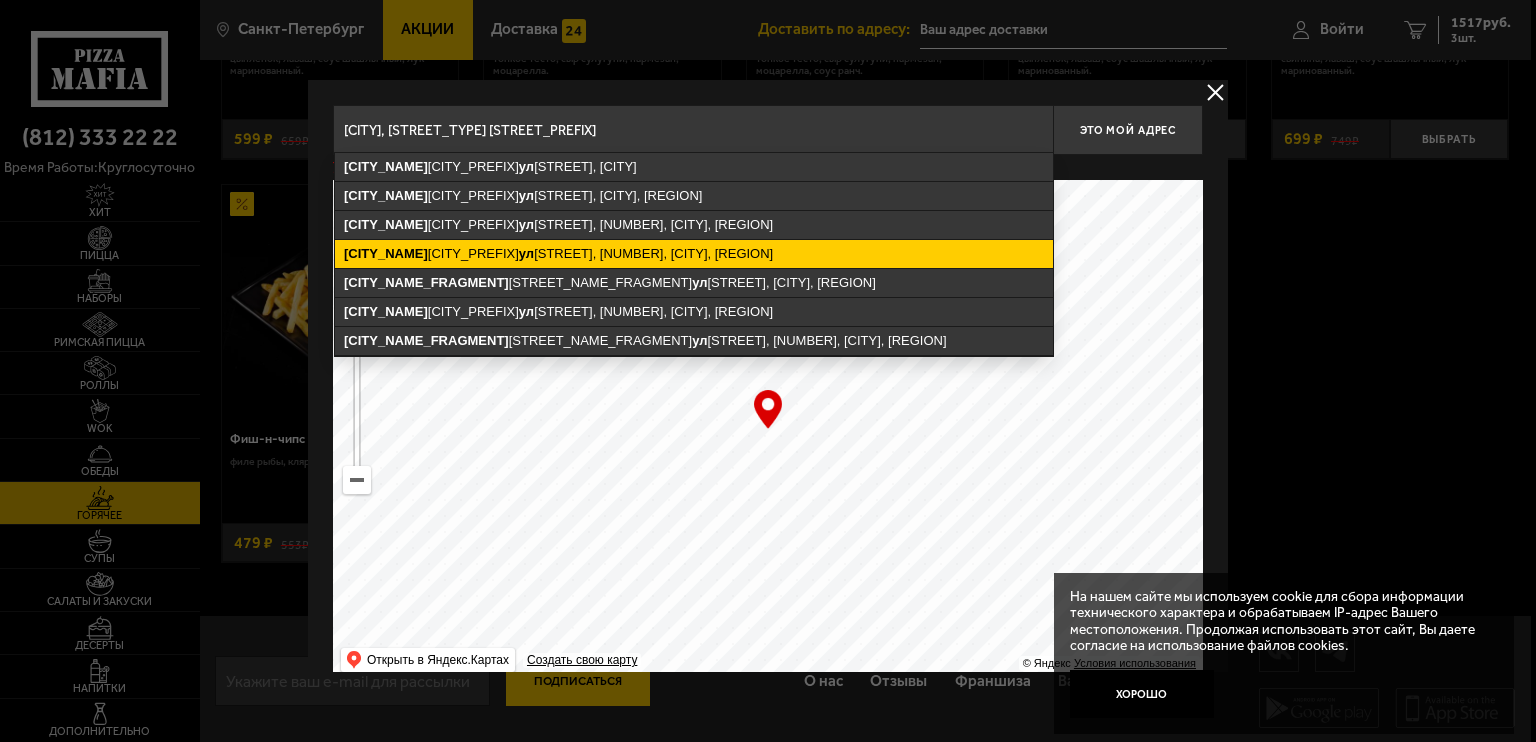 click on "[CITY_PREFIX] [STREET_TYPE] [STREET_NAME], [BUILDING_NUMBER], [CITY], [REGION]" at bounding box center [694, 254] 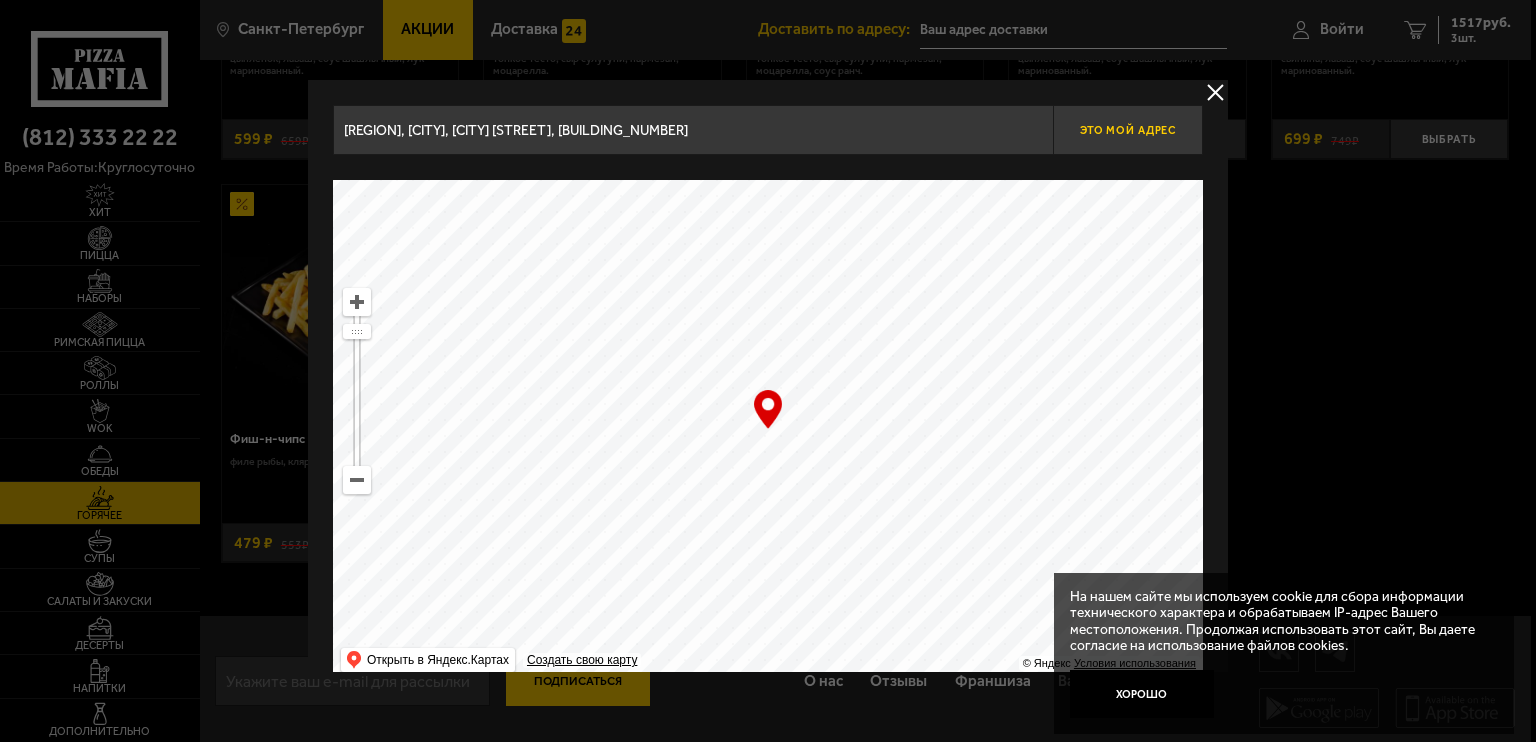 click on "Это мой адрес" at bounding box center [1128, 130] 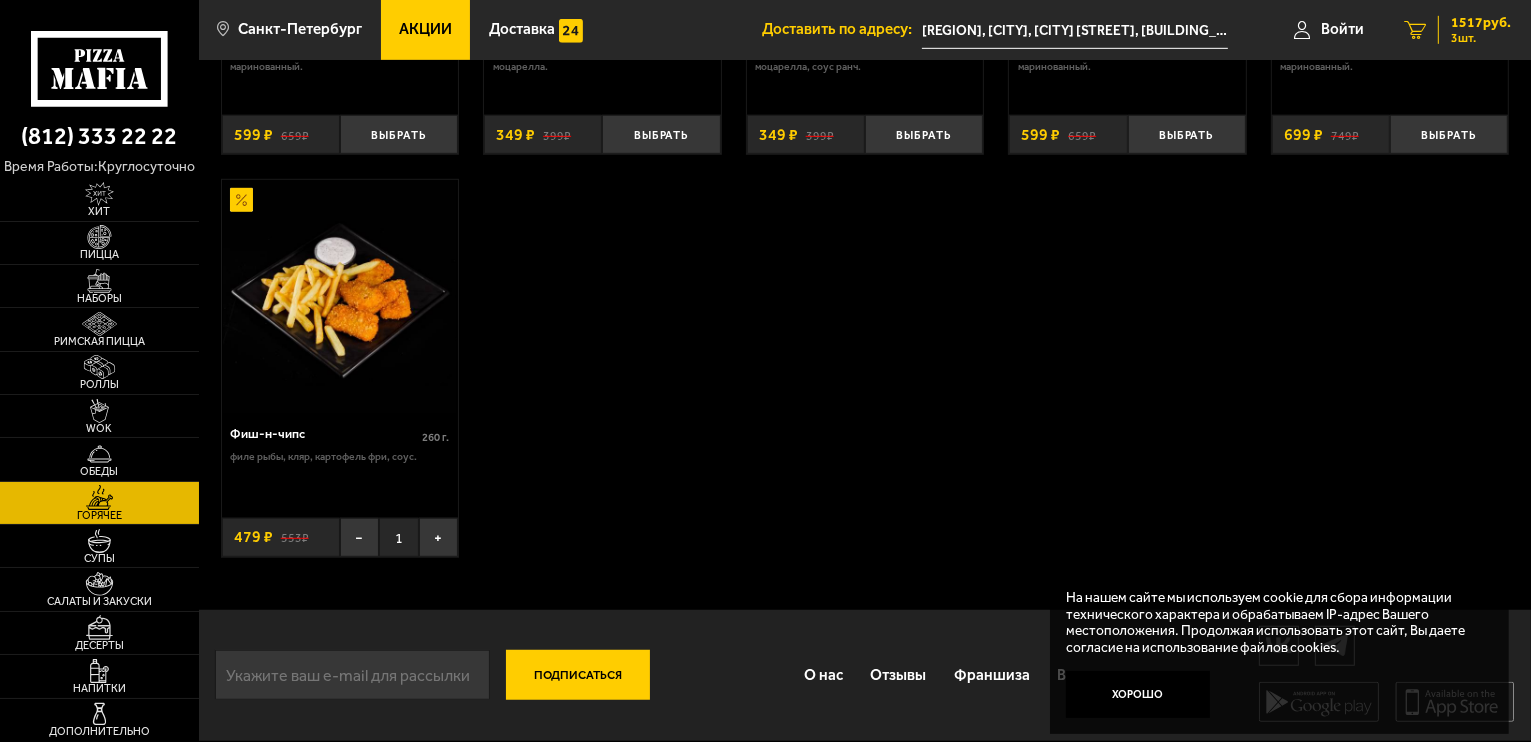 click on "1517  руб." at bounding box center [1481, 23] 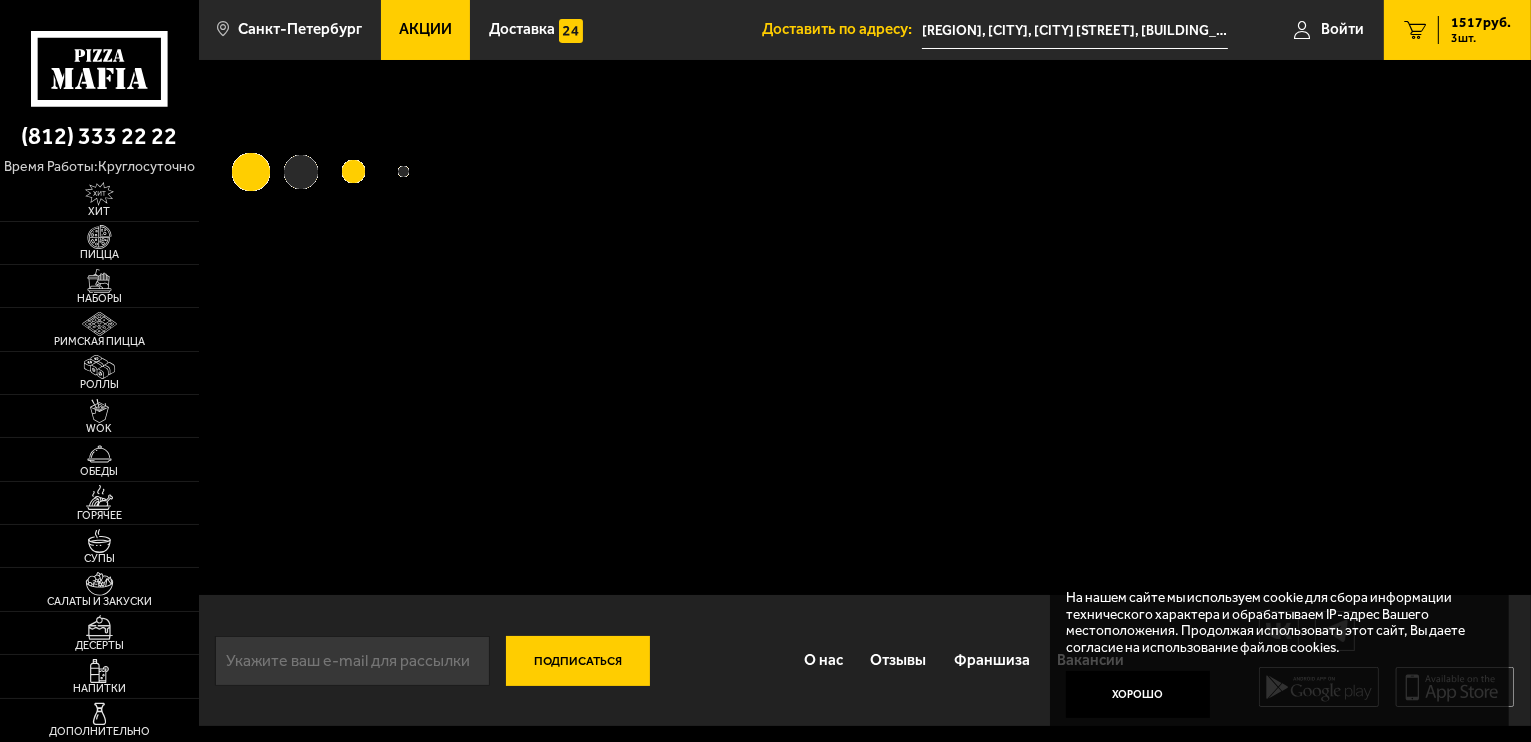 scroll, scrollTop: 0, scrollLeft: 0, axis: both 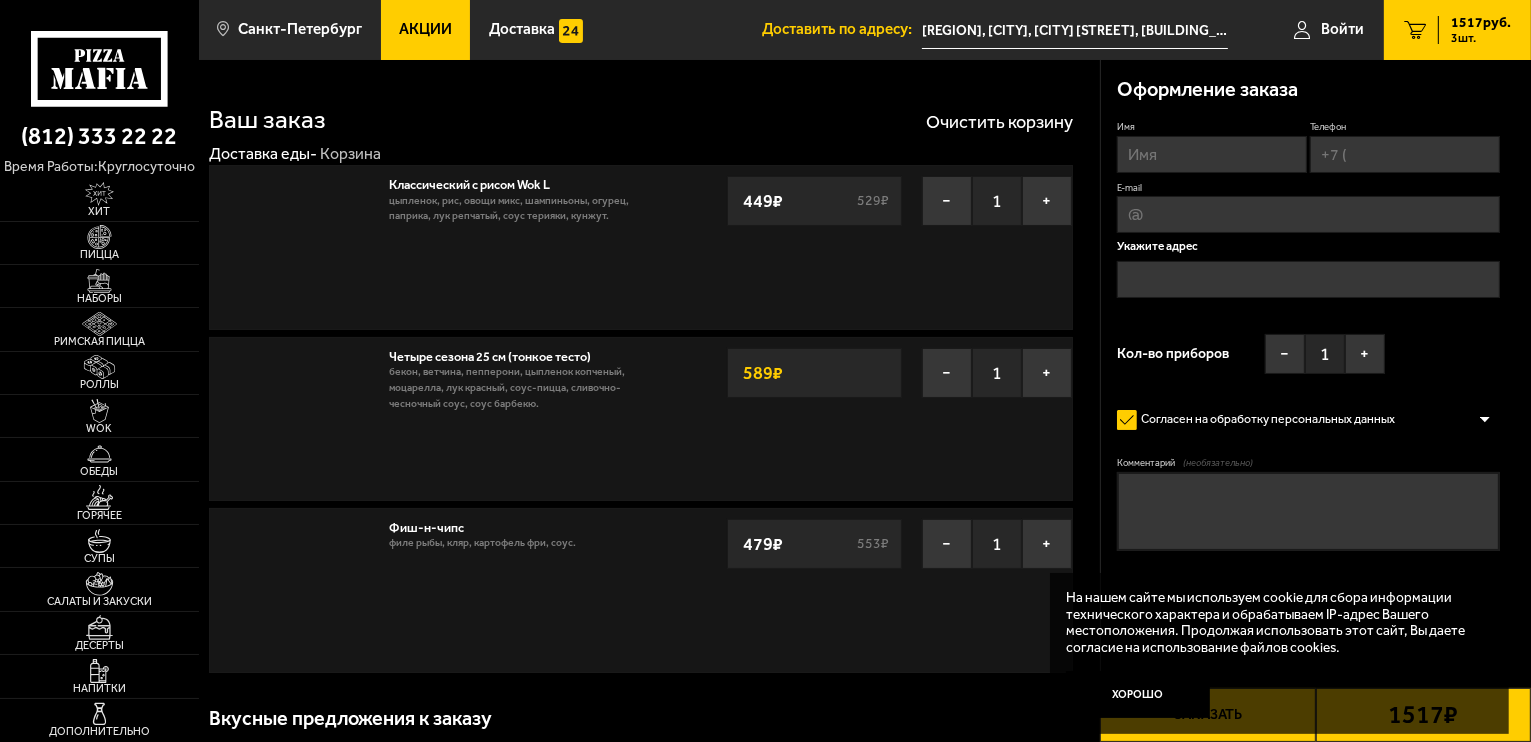 type on "[REGION], [CITY], [CITY] [STREET], [BUILDING_NUMBER]" 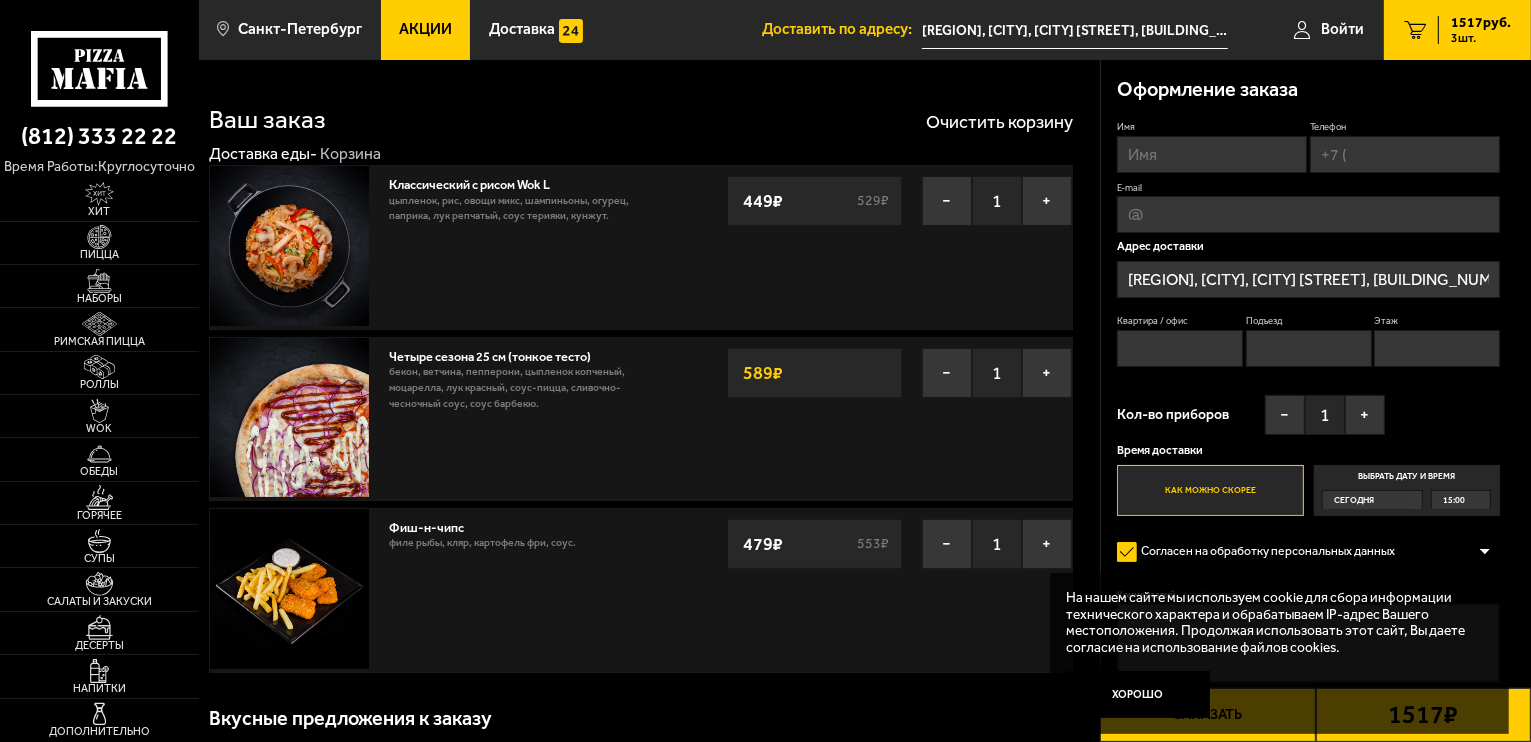 click on "Имя" at bounding box center (1212, 154) 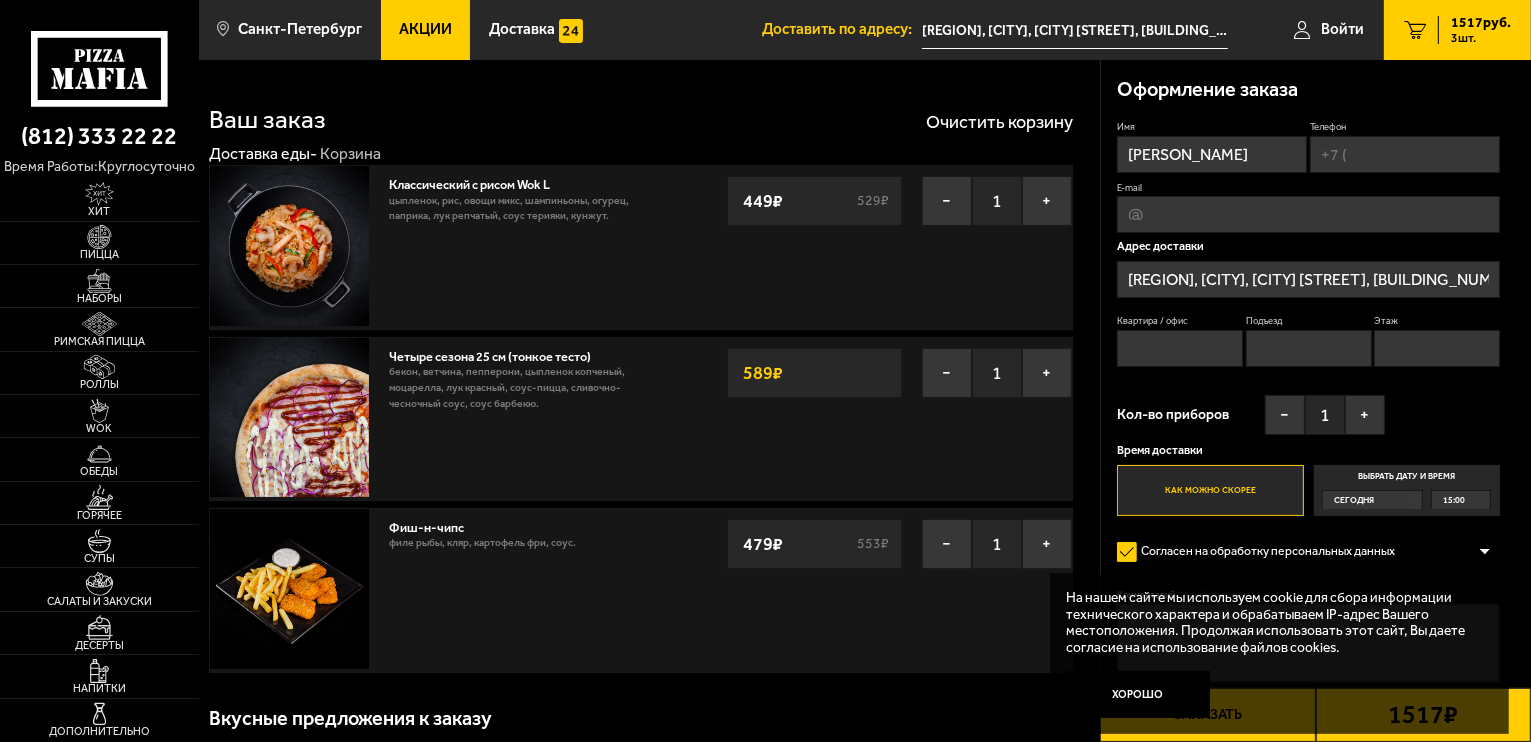 type on "[PERSON_NAME]" 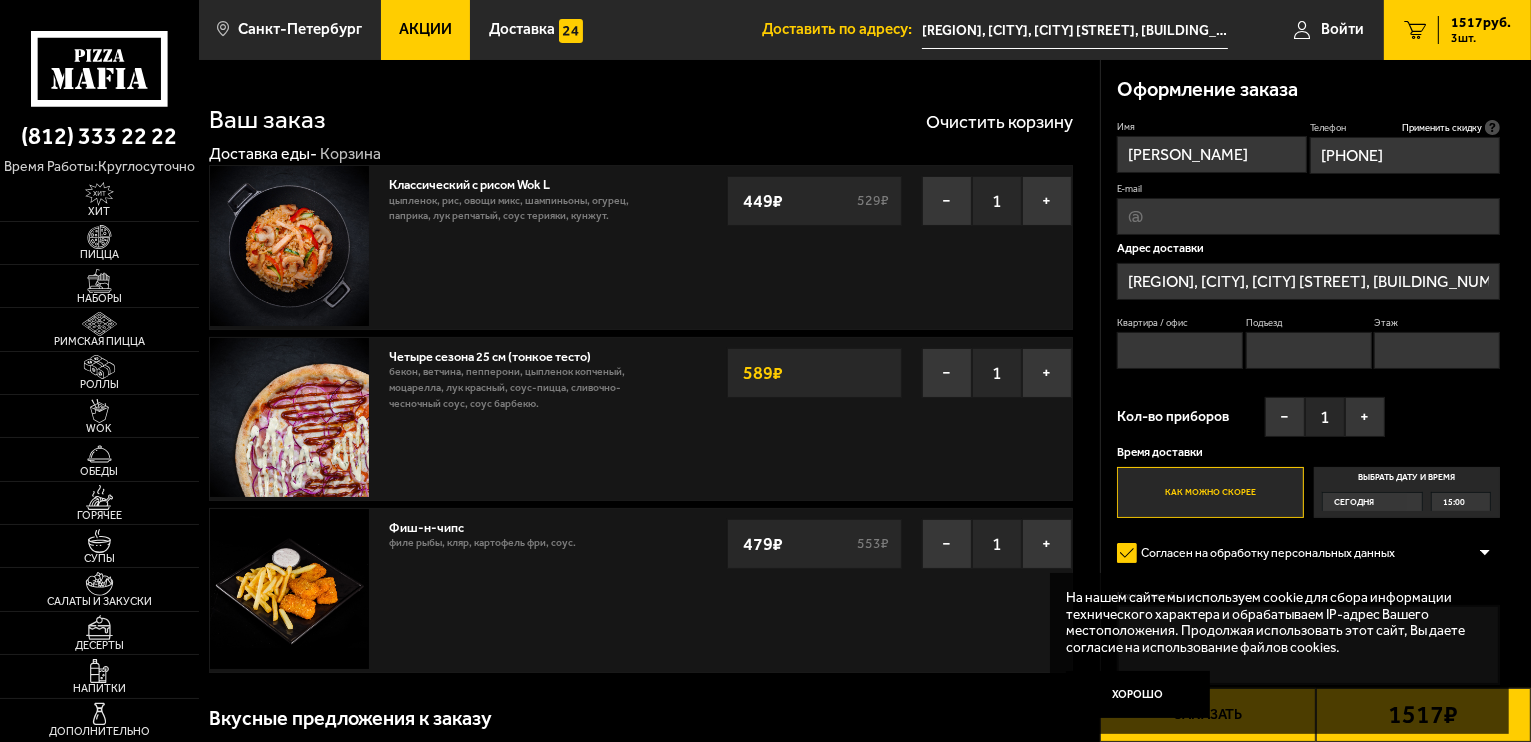 click on "E-mail" at bounding box center (1308, 216) 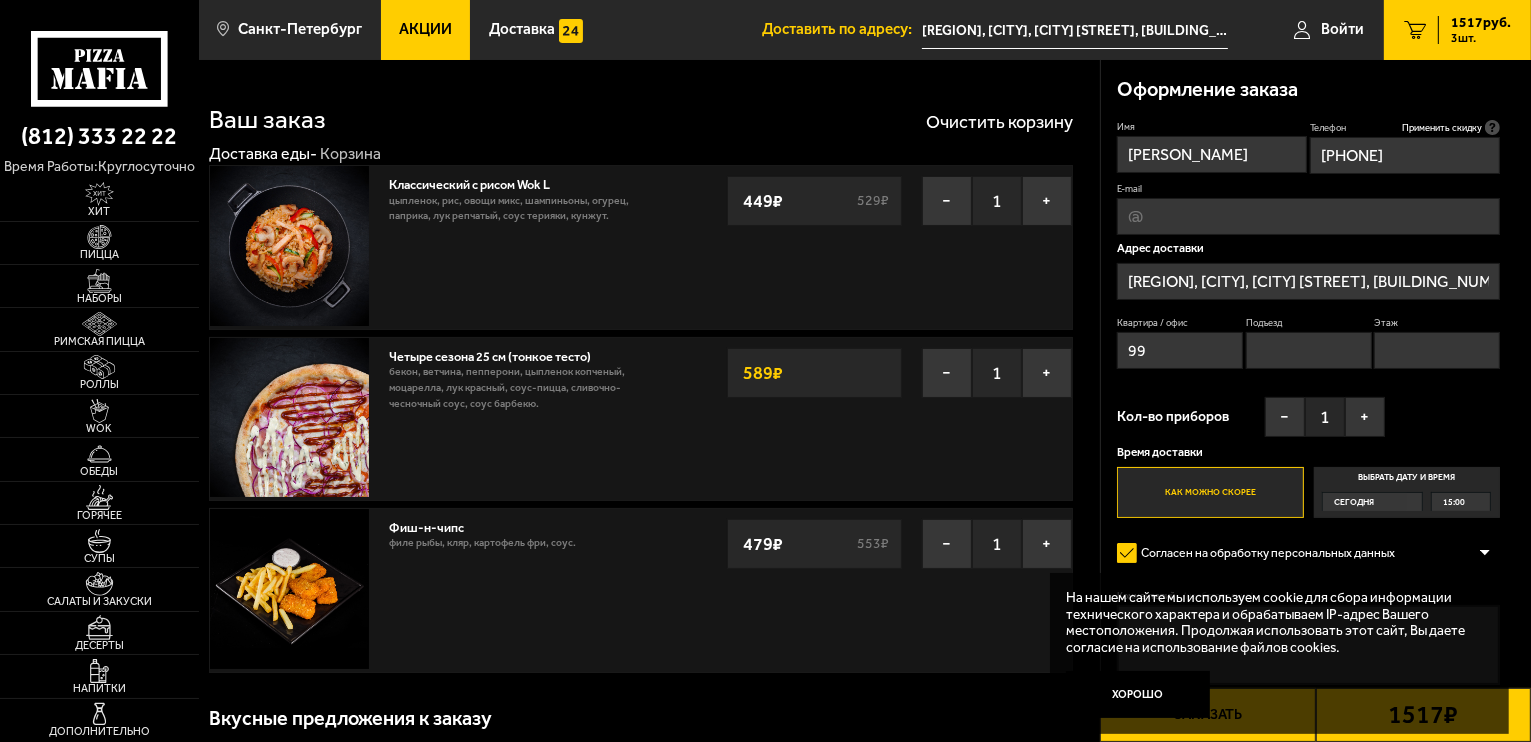 type on "99" 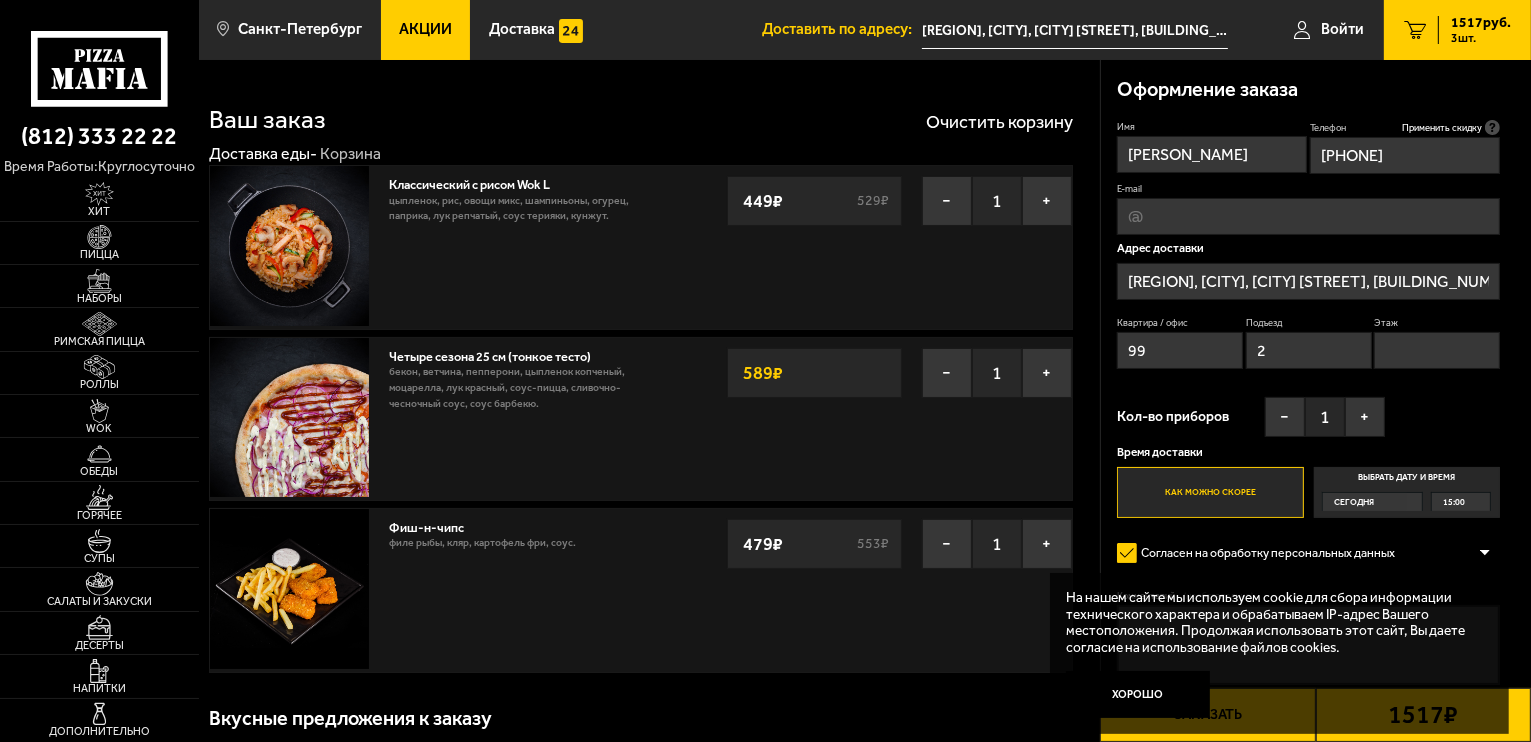 type on "2" 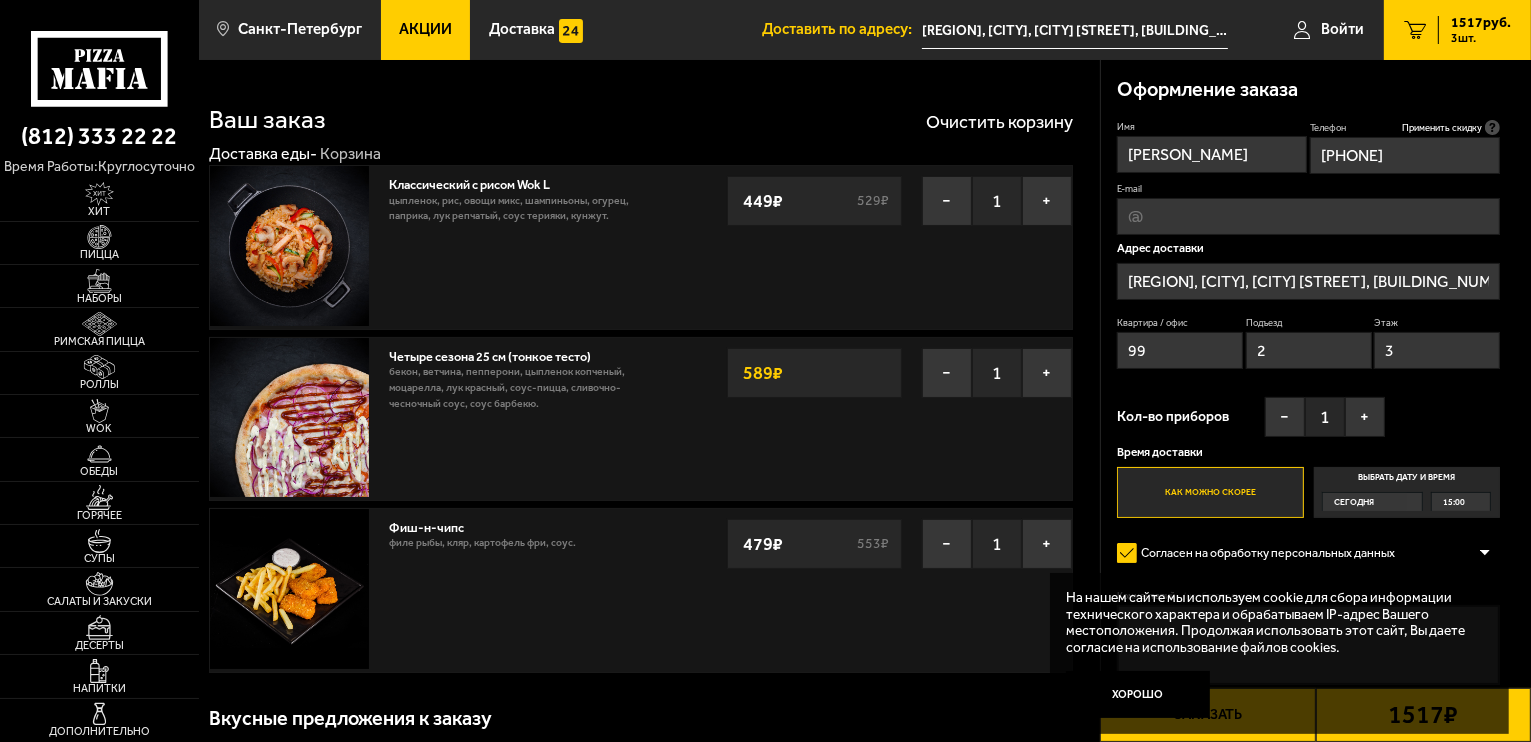 type on "3" 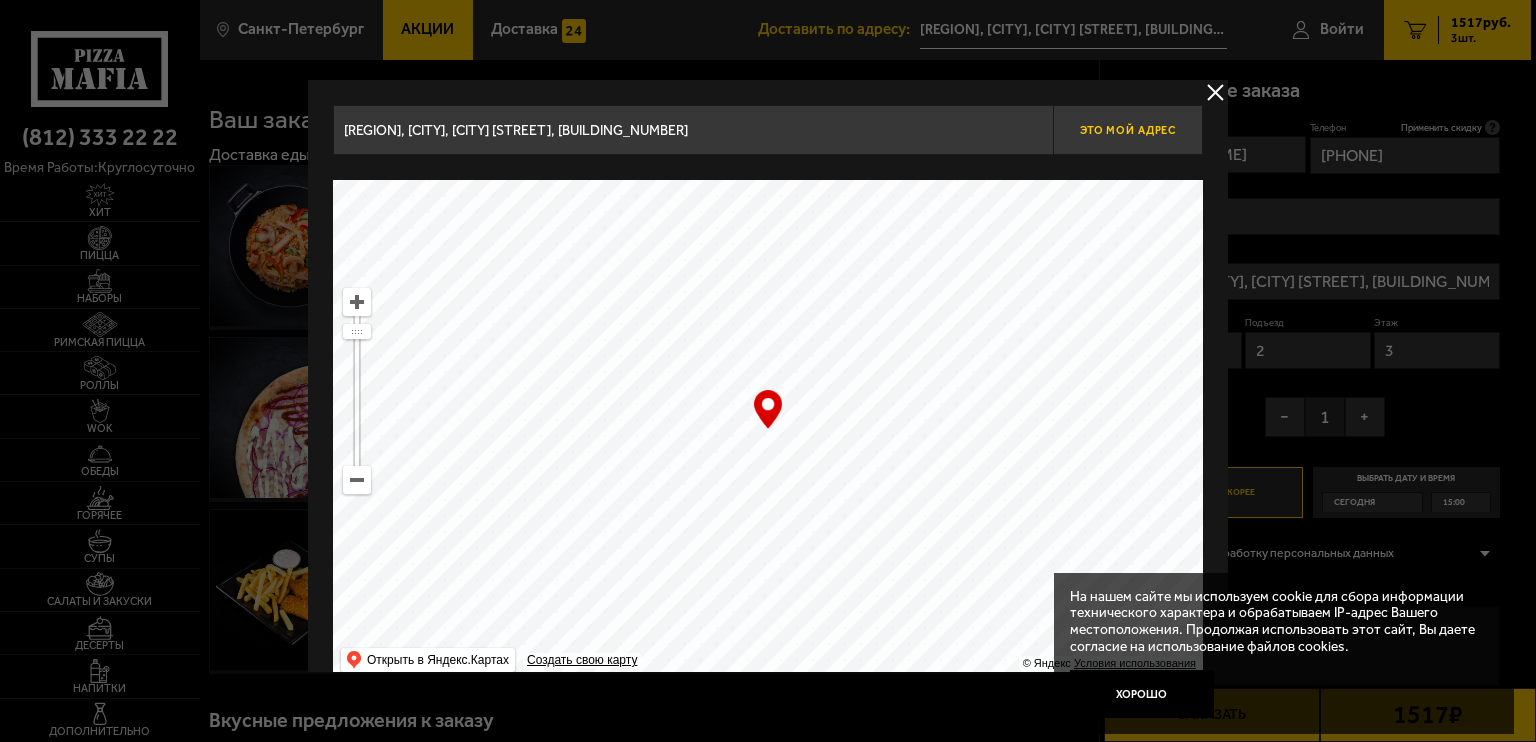 click on "Это мой адрес" at bounding box center (1128, 130) 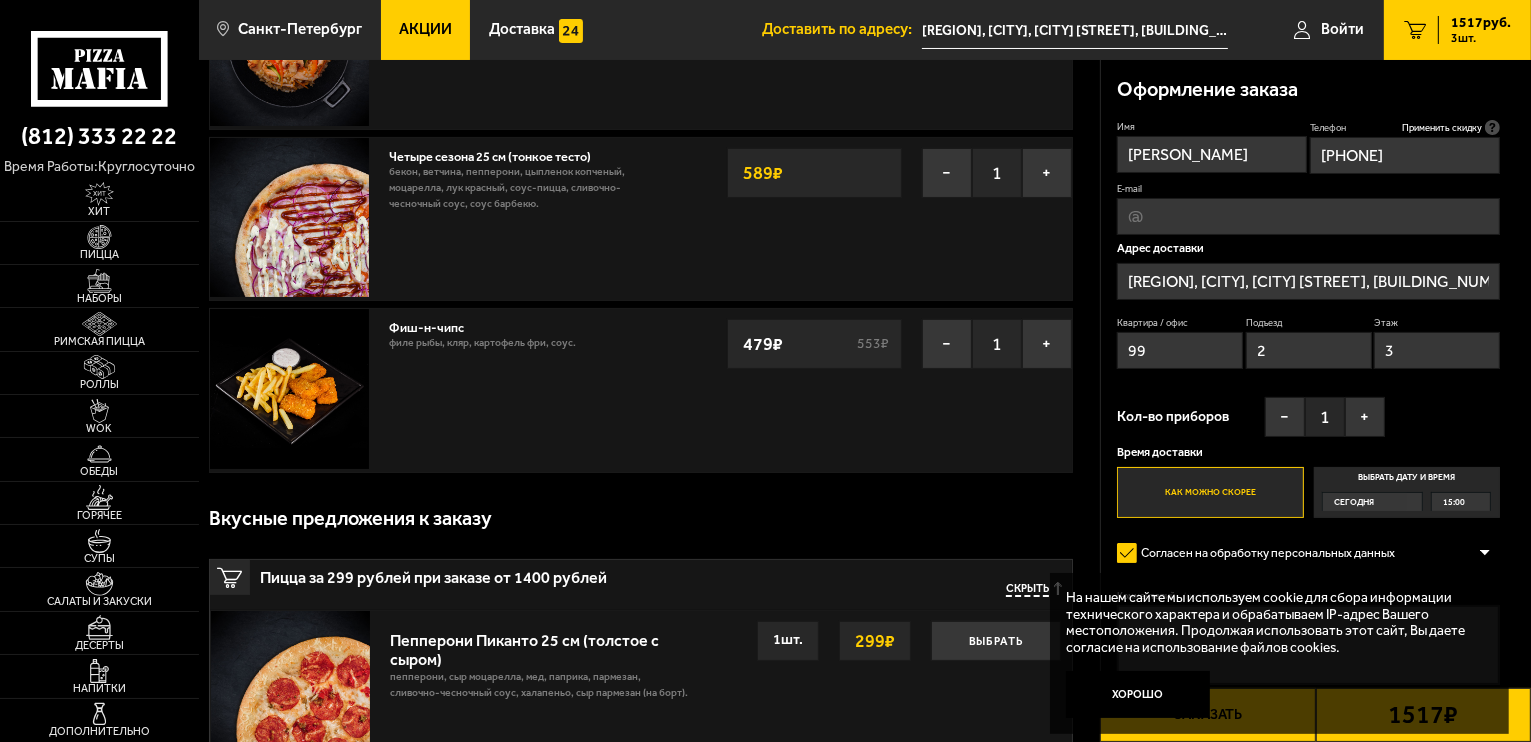 scroll, scrollTop: 400, scrollLeft: 0, axis: vertical 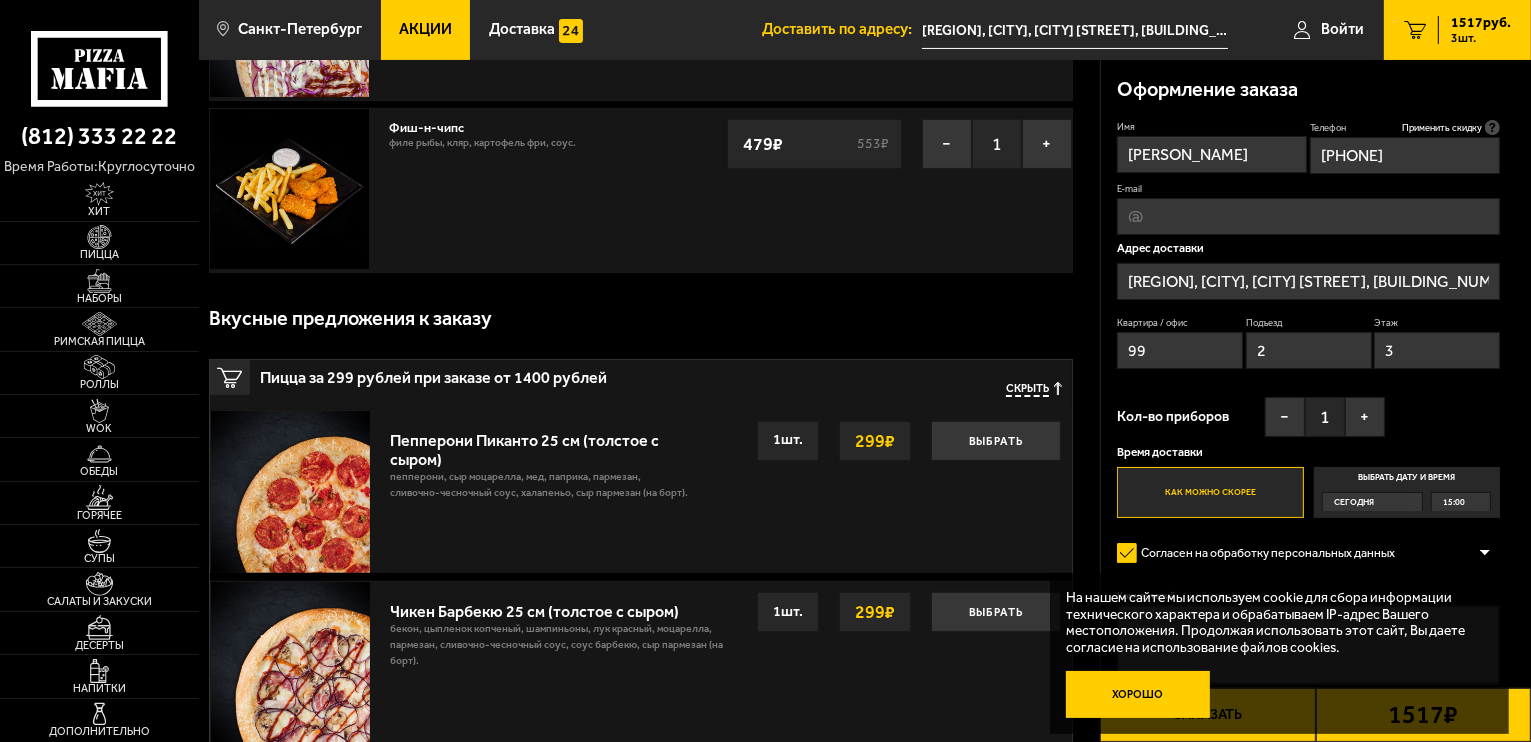 click on "Хорошо" at bounding box center (1138, 695) 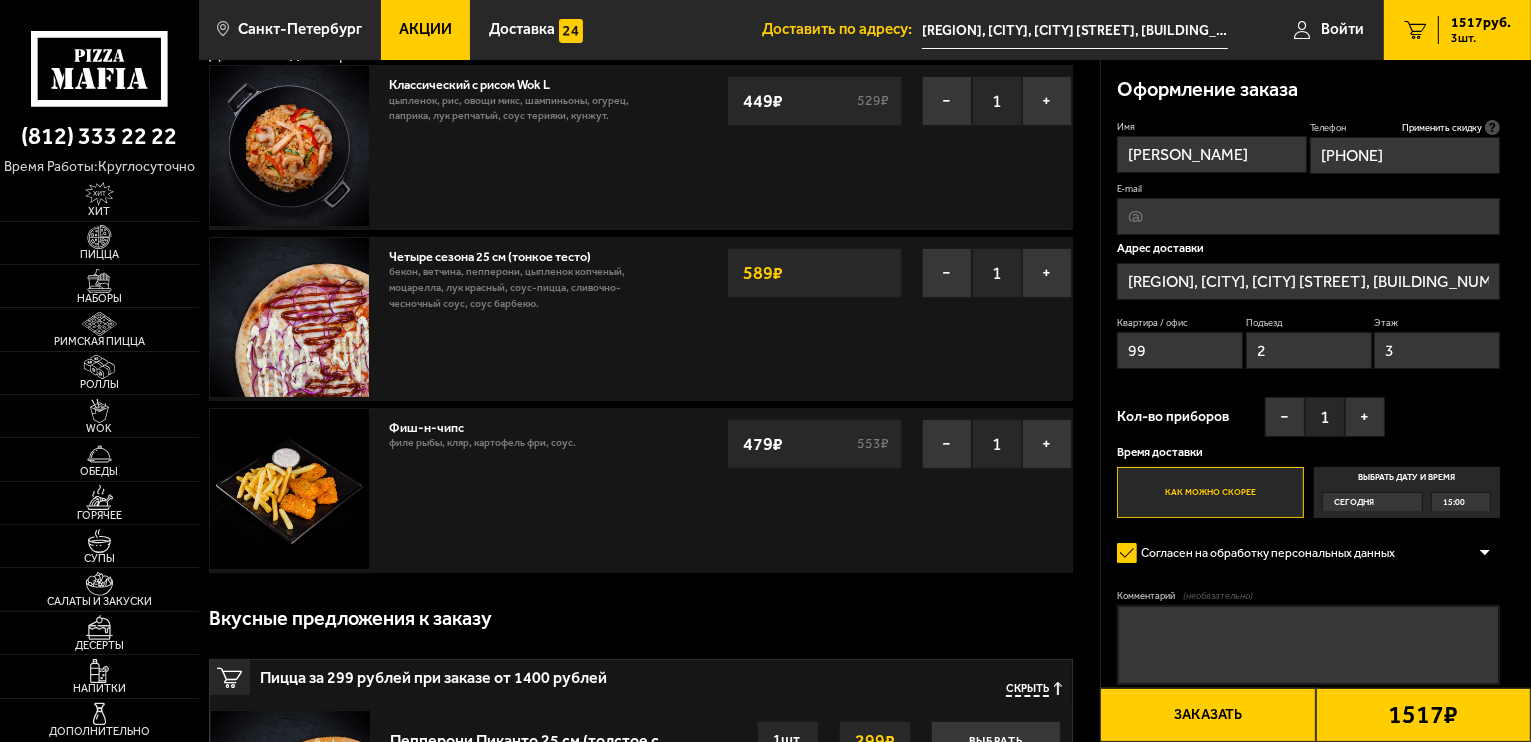 scroll, scrollTop: 100, scrollLeft: 0, axis: vertical 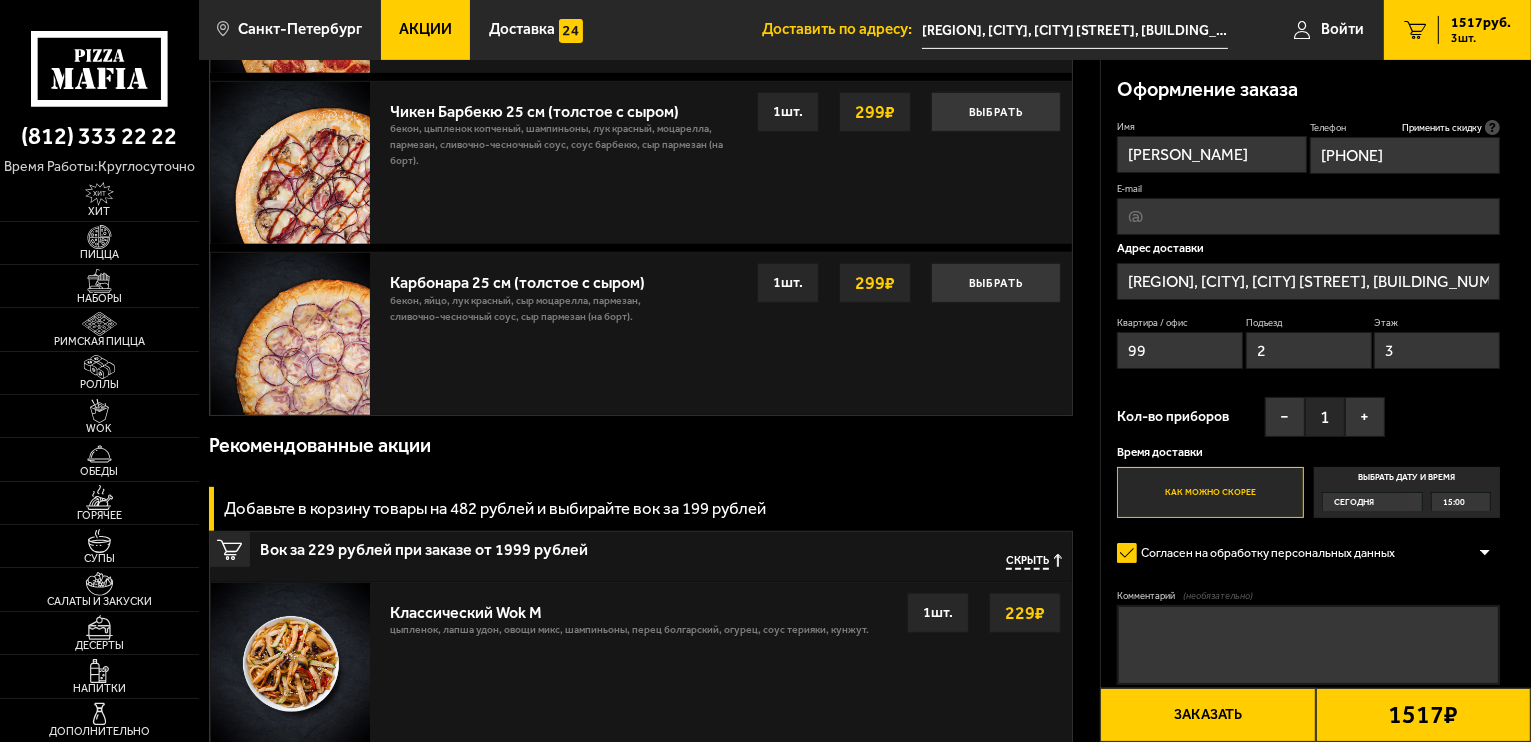 click on "Заказать" at bounding box center (1207, 715) 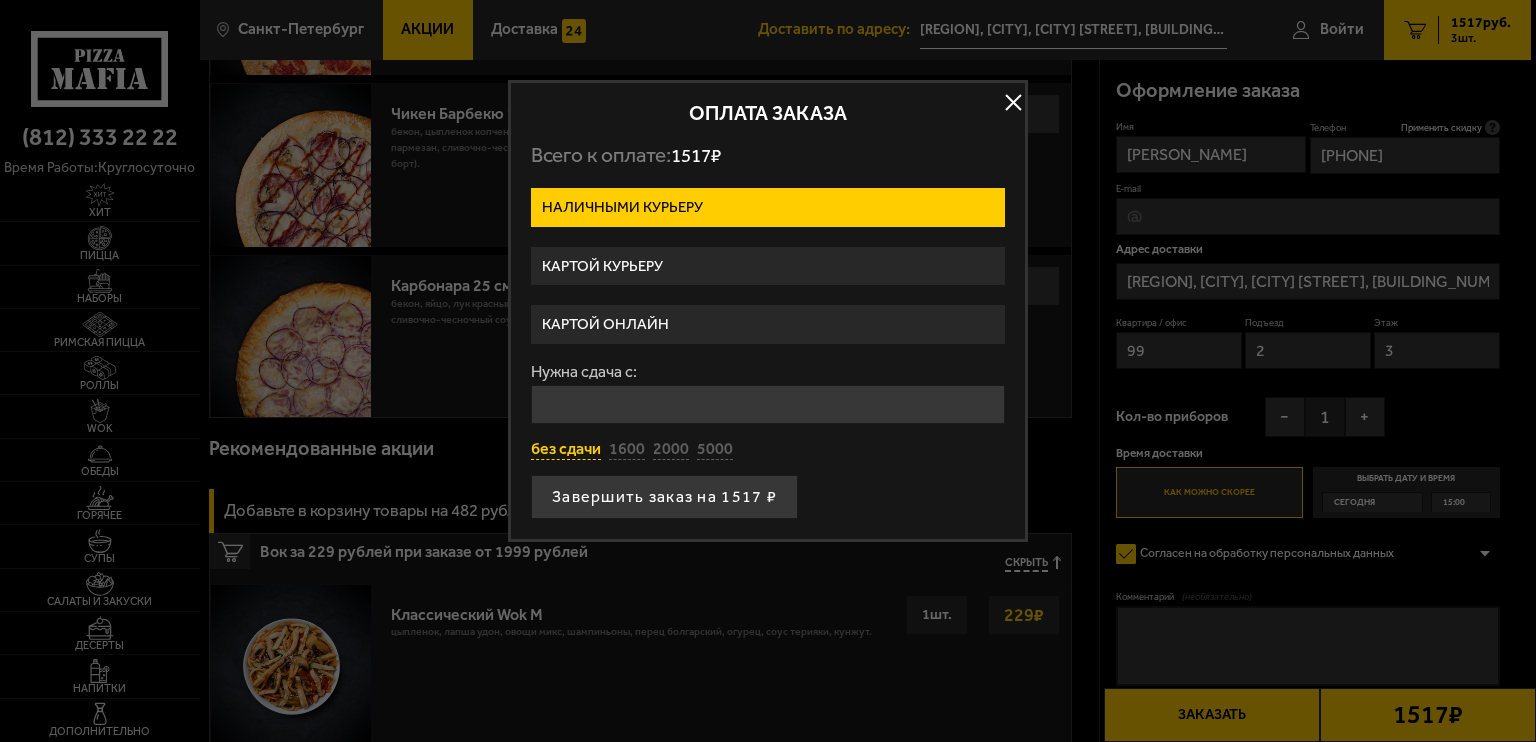 click on "без сдачи" at bounding box center (566, 450) 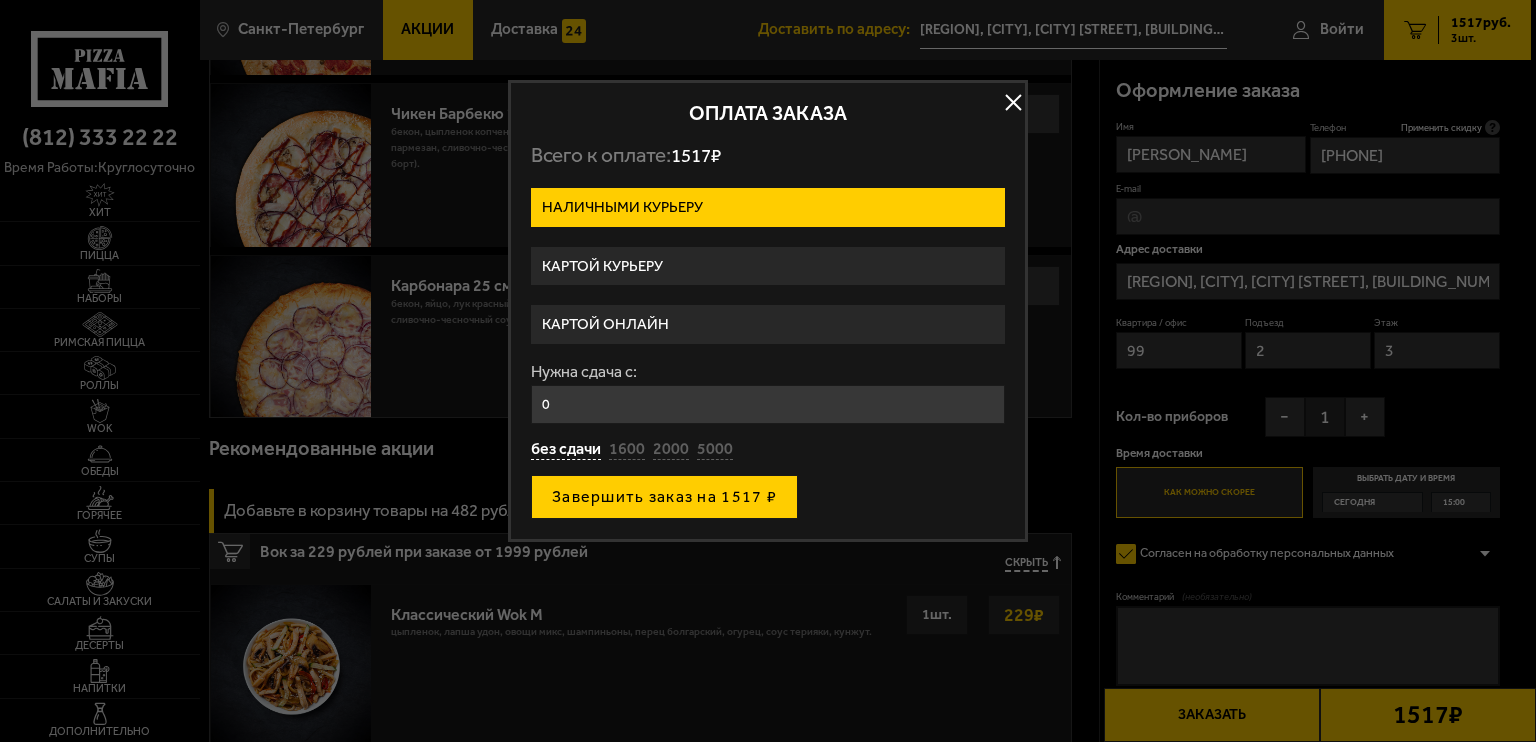 click on "Завершить заказ на 1517 ₽" at bounding box center [664, 497] 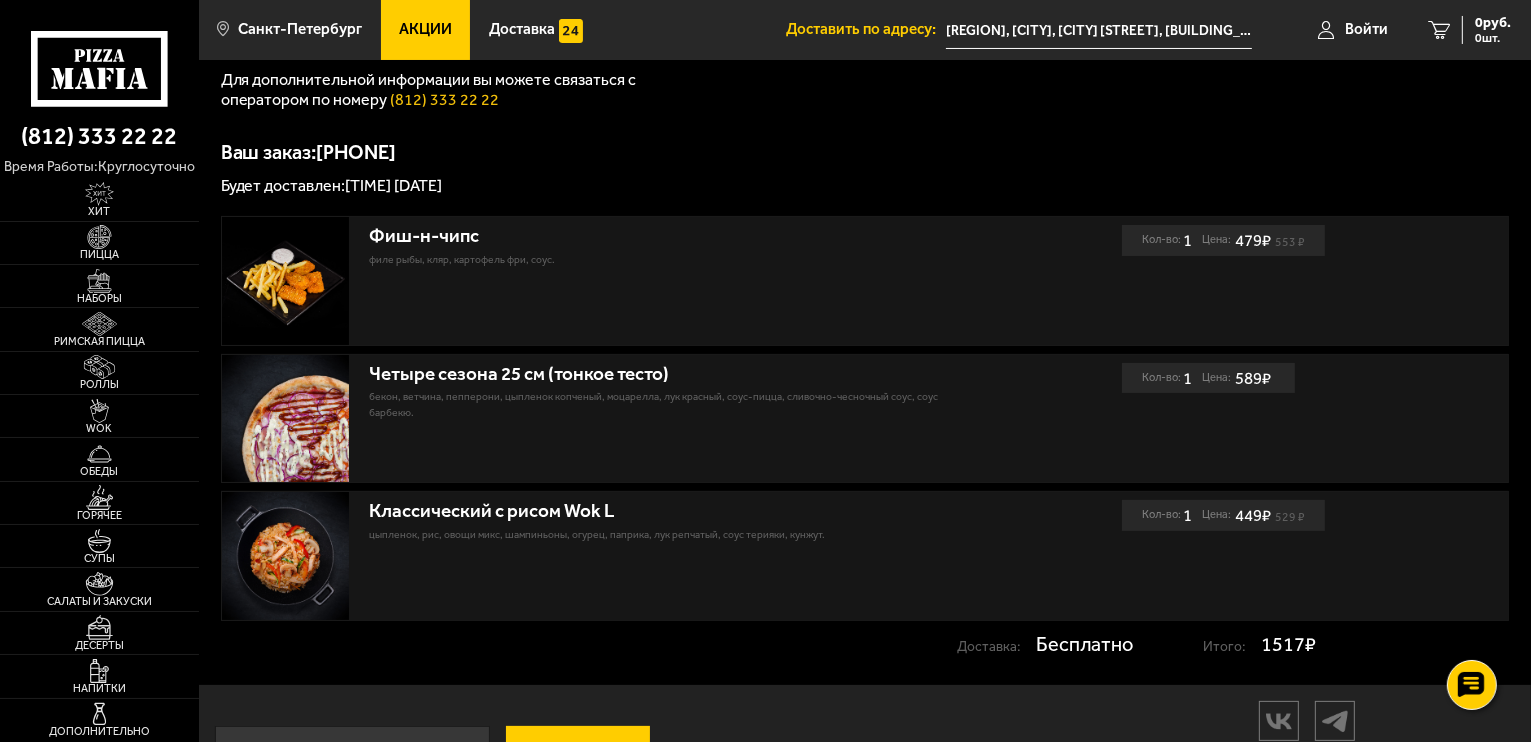 scroll, scrollTop: 0, scrollLeft: 0, axis: both 